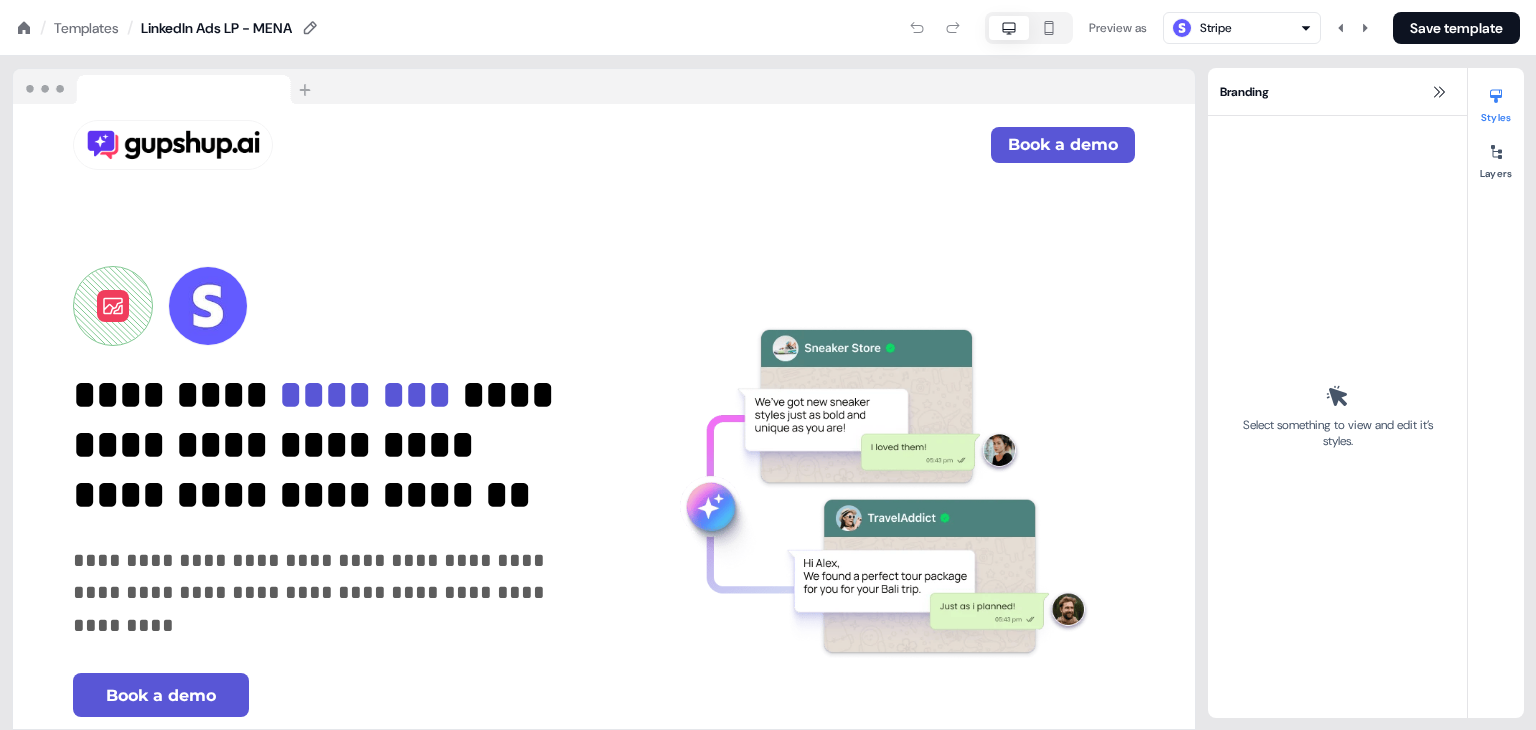 scroll, scrollTop: 0, scrollLeft: 0, axis: both 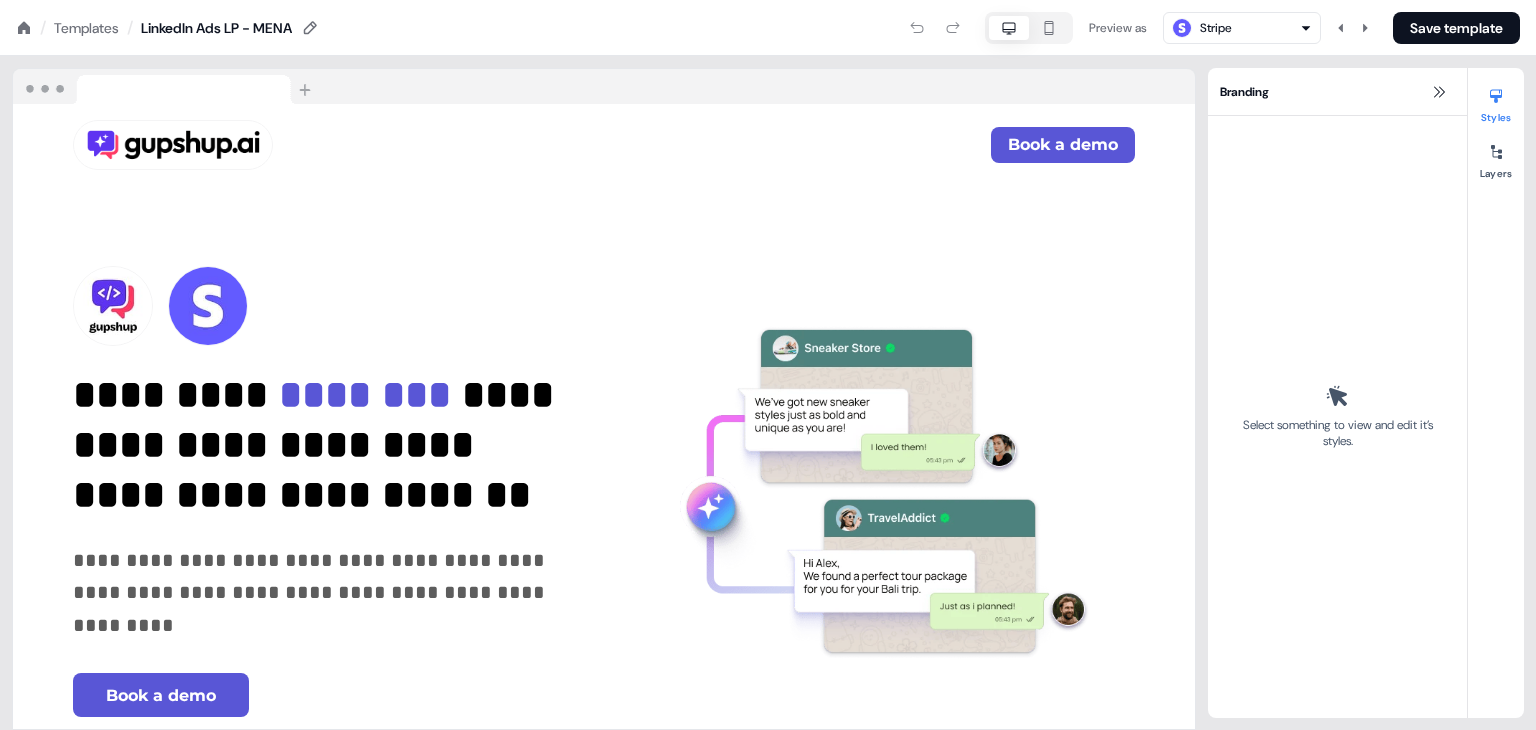 click 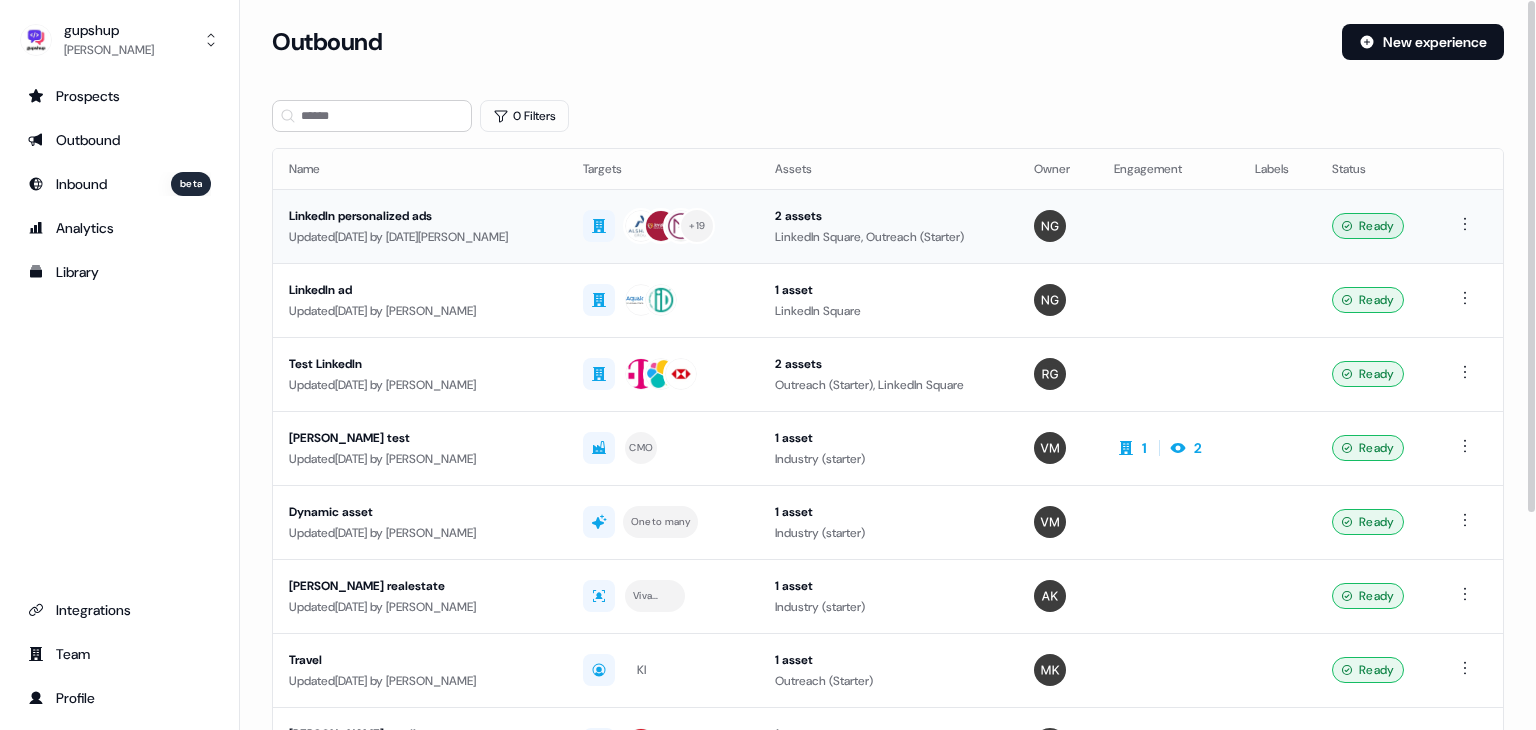 click on "LinkedIn personalized ads" at bounding box center (420, 216) 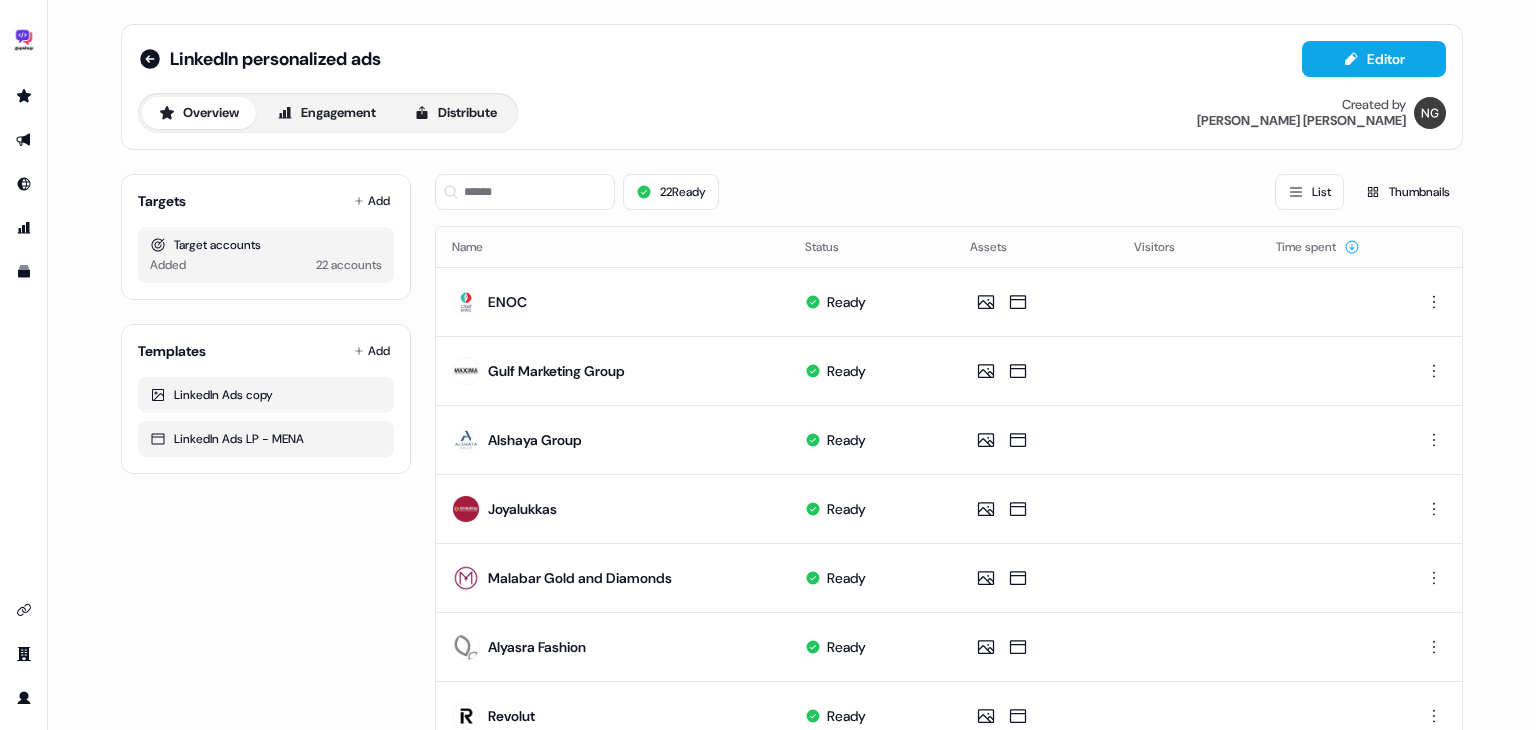 click on "LinkedIn personalized ads Editor Overview Engagement Distribute Created by Nikunj   Gupta" at bounding box center [792, 87] 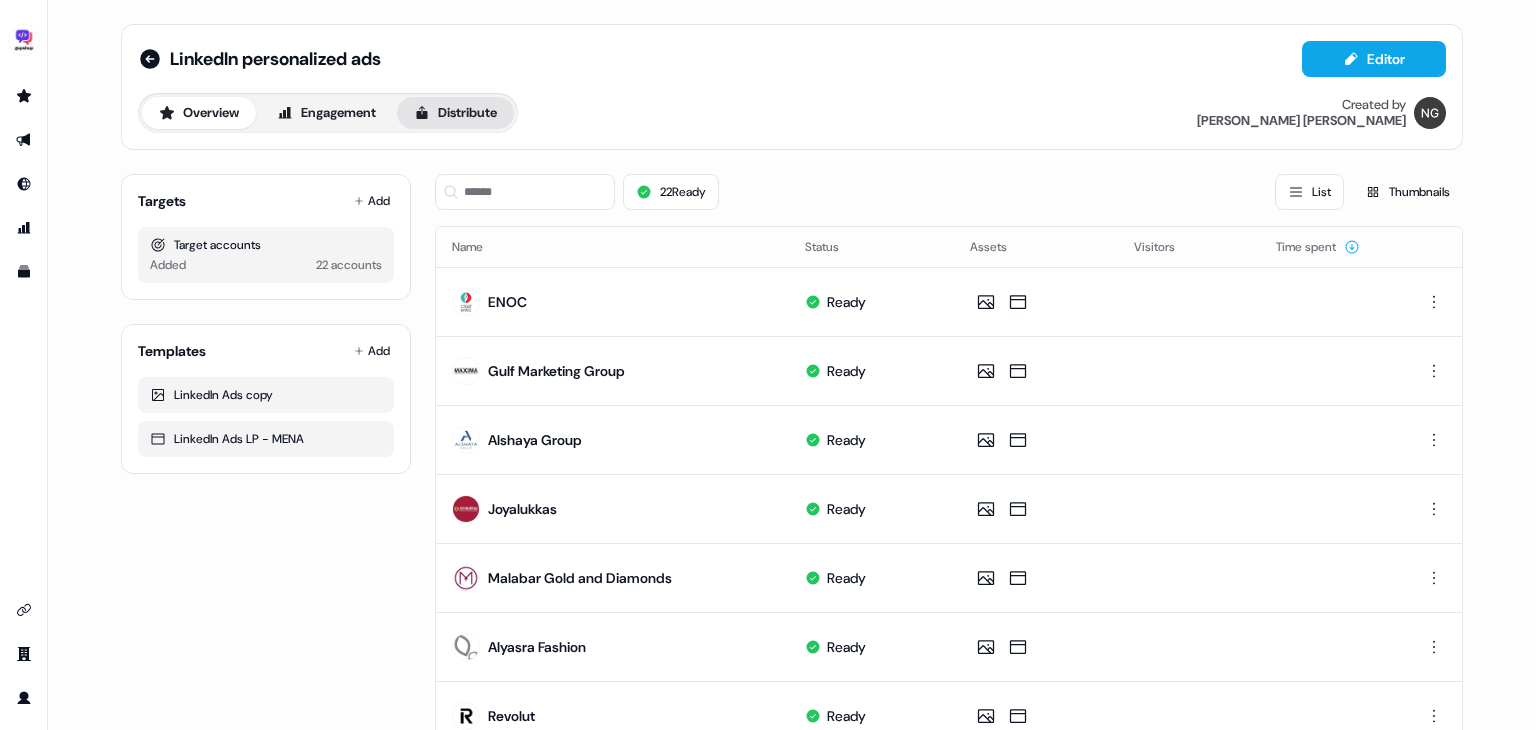 click on "Distribute" at bounding box center [455, 113] 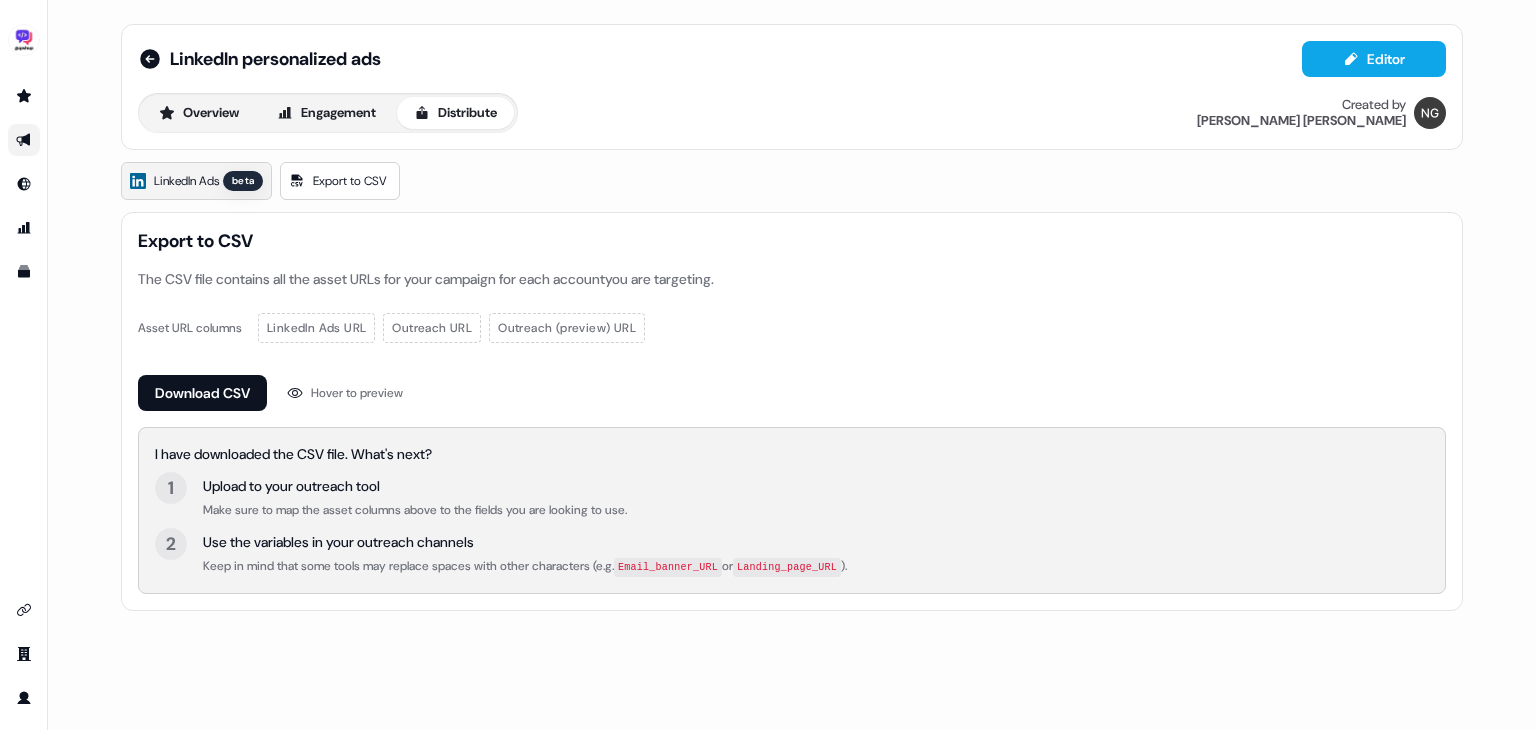 click on "LinkedIn Ads beta" at bounding box center (196, 181) 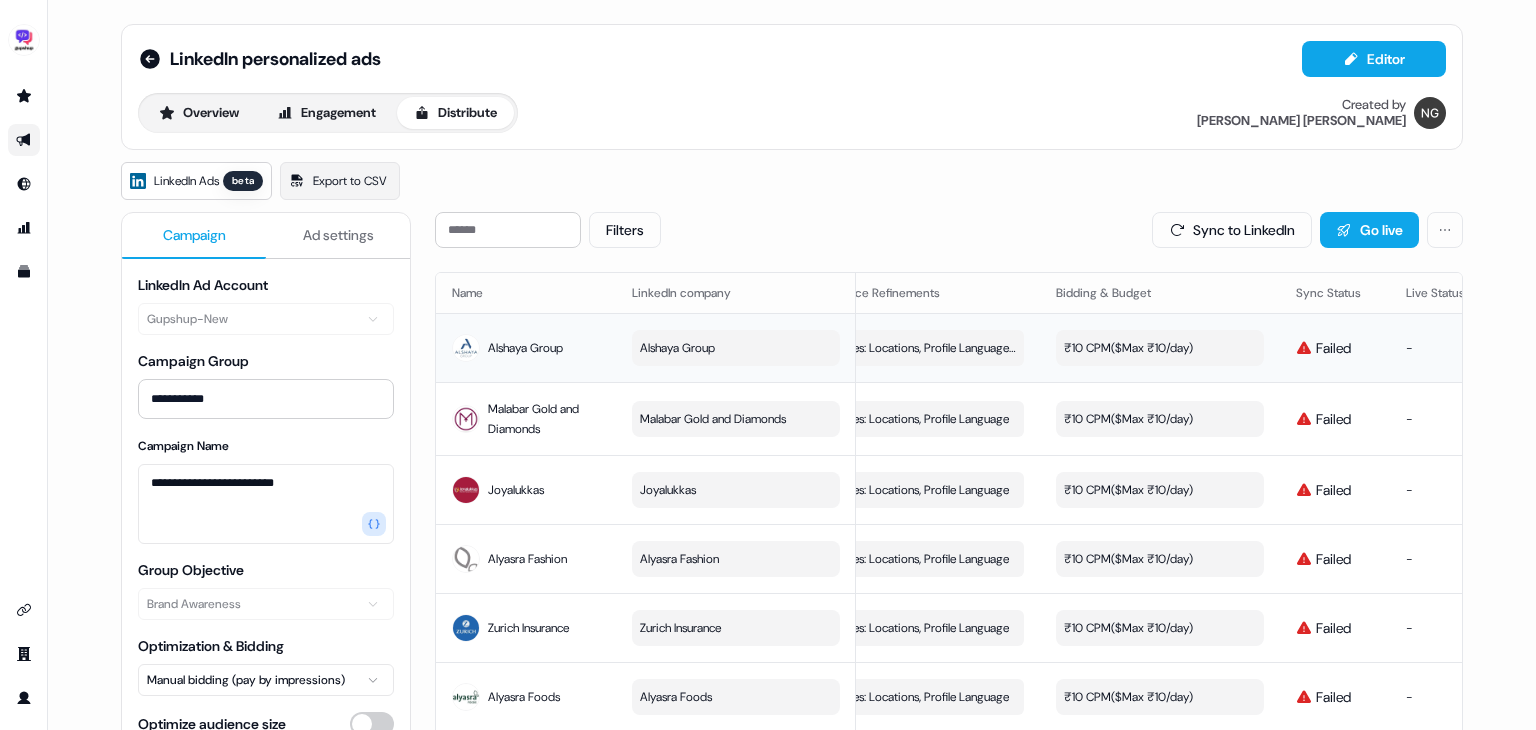 scroll, scrollTop: 0, scrollLeft: 0, axis: both 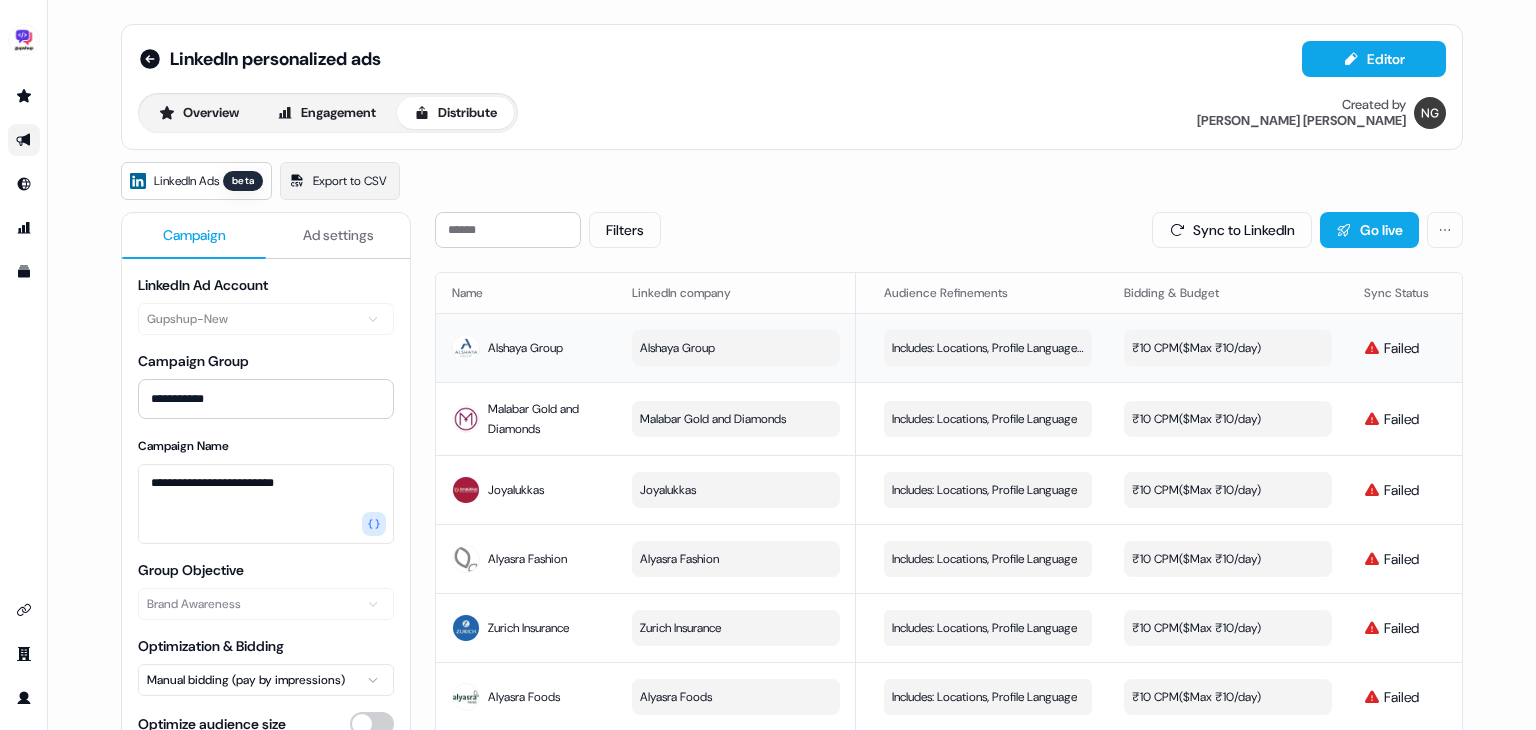 click on "₹10 CPM  ($ Max ₹10/day )" at bounding box center [1196, 348] 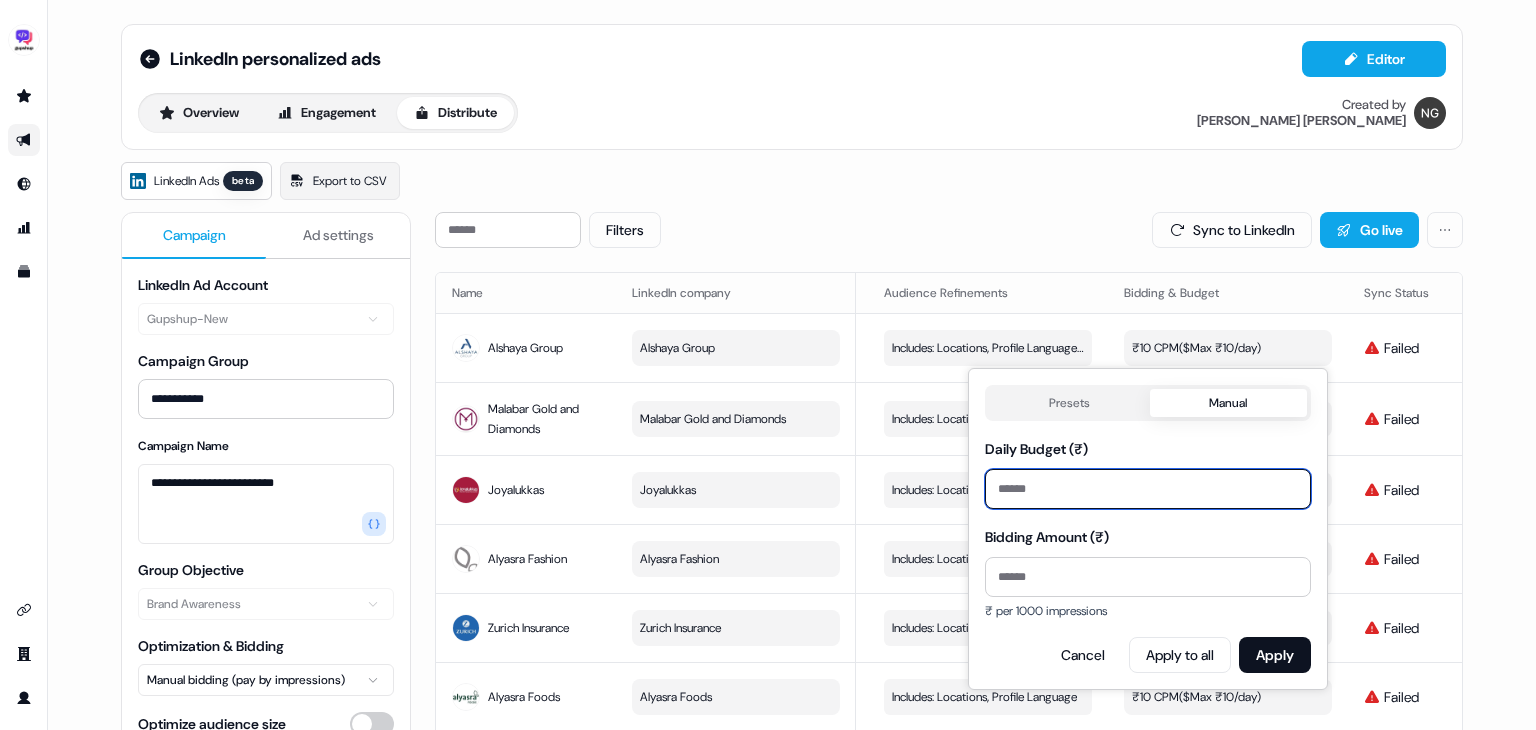 click on "**" at bounding box center (1148, 489) 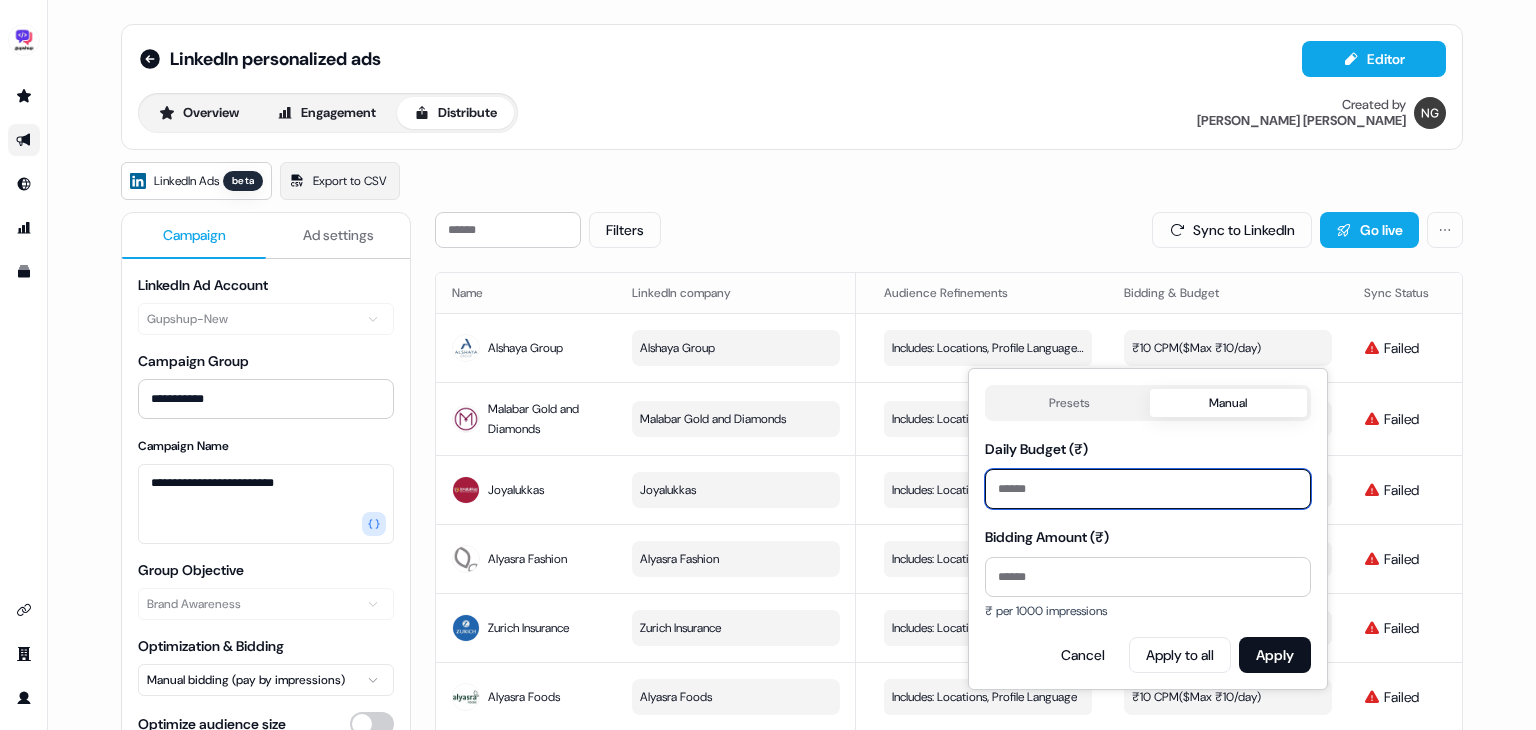 type on "***" 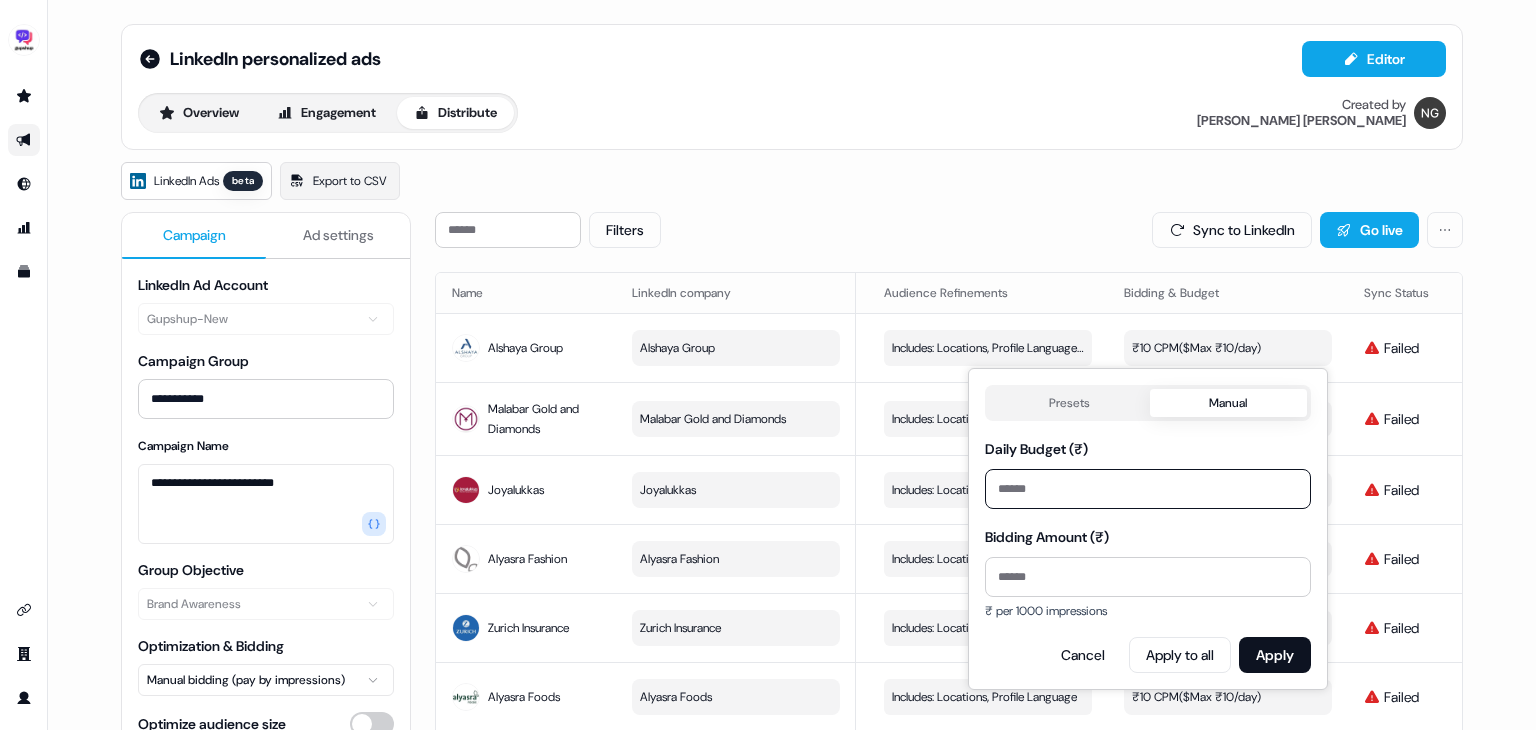 click on "Presets" at bounding box center [1069, 403] 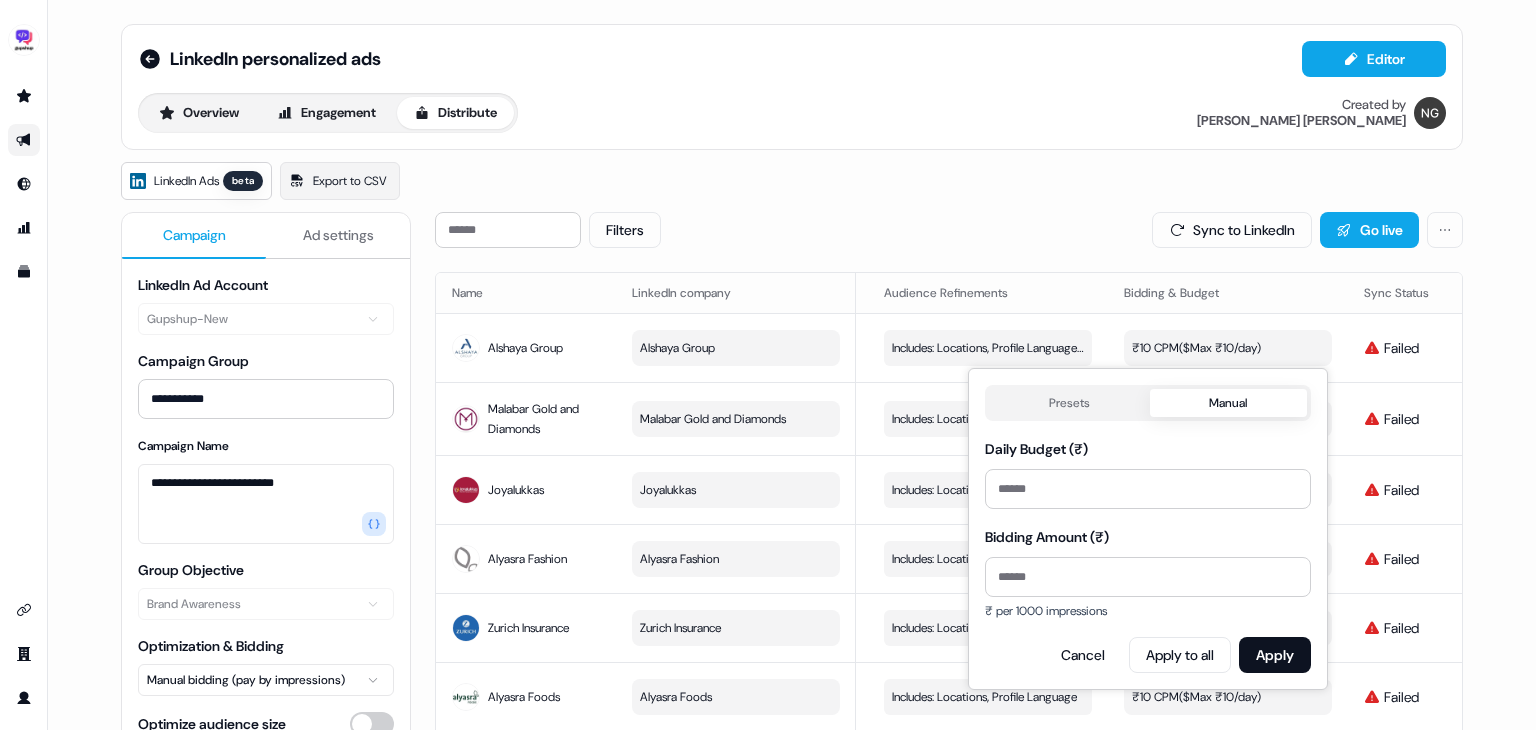 click on "Manual" at bounding box center (1229, 403) 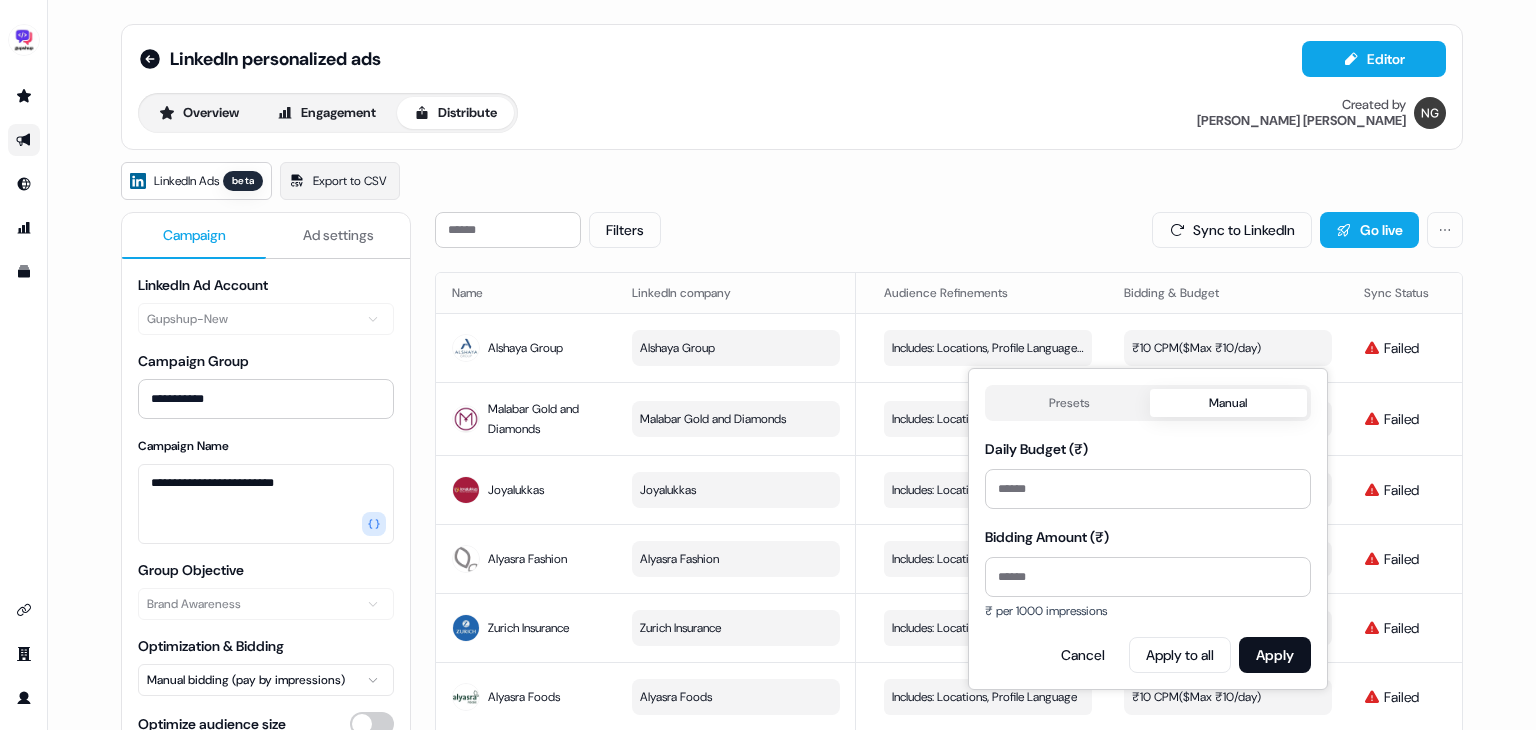 click on "Presets Manual Daily Budget (₹) *** Bidding Amount (₹) ** ₹   per 1000 impressions Cancel Apply to all Apply" at bounding box center (1148, 529) 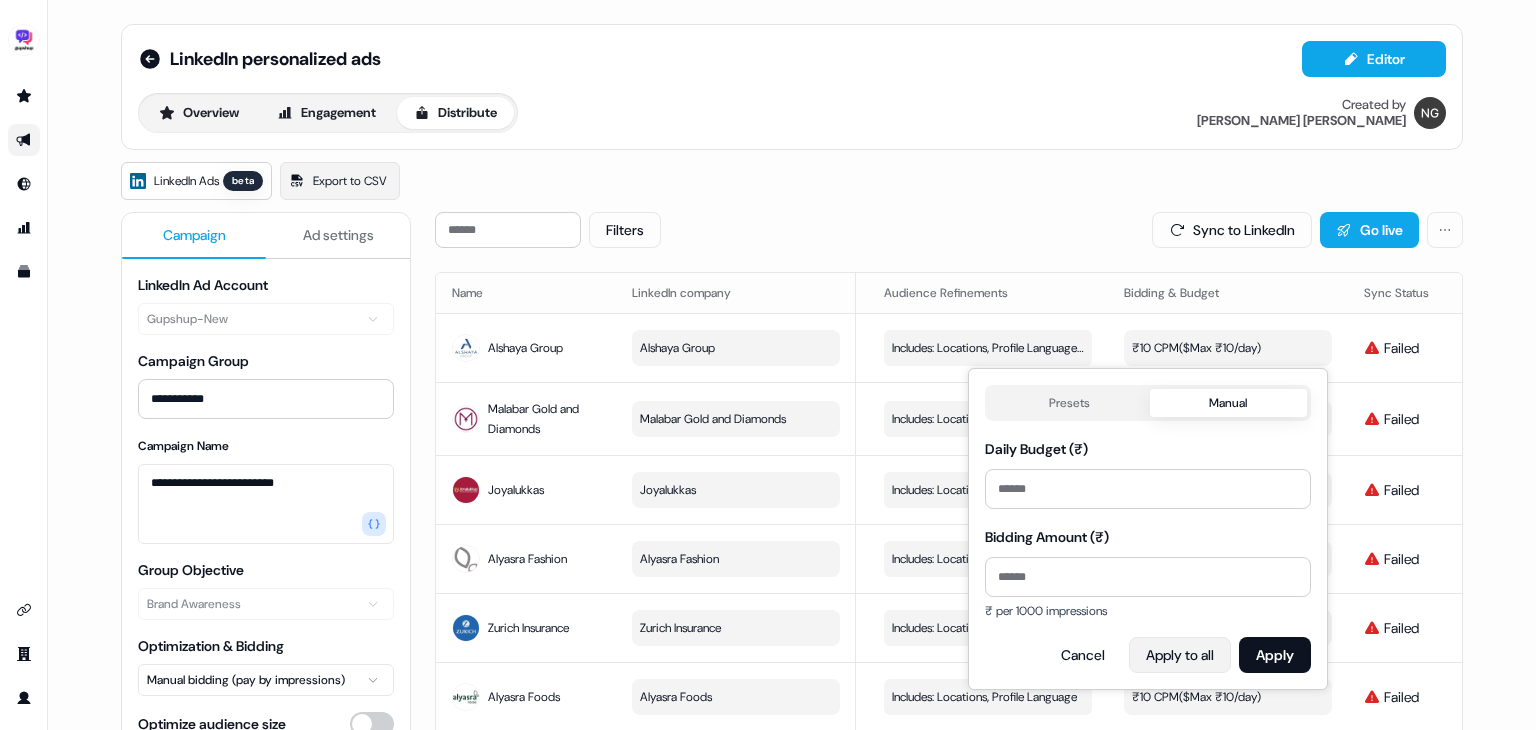 click on "Apply to all" at bounding box center [1180, 655] 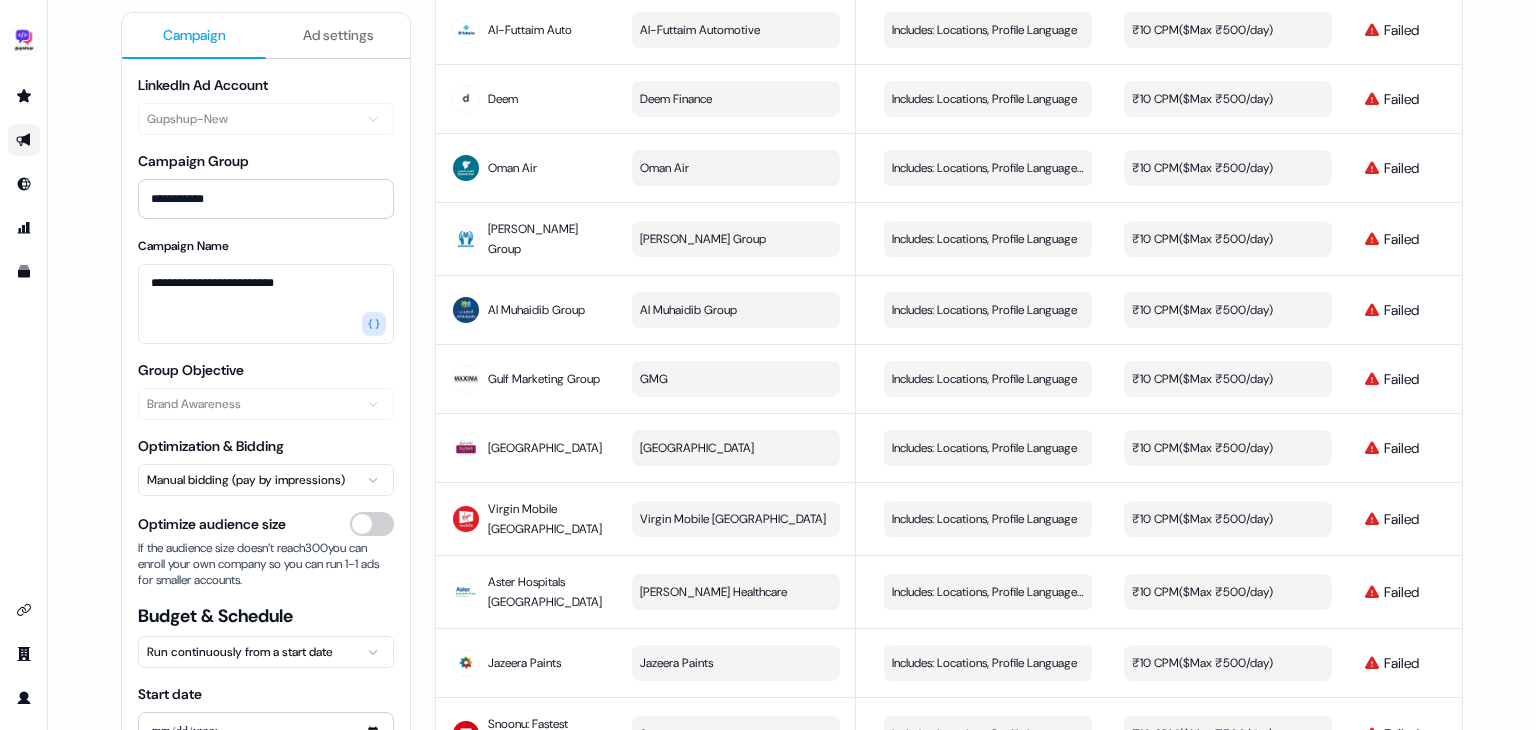 scroll, scrollTop: 1139, scrollLeft: 0, axis: vertical 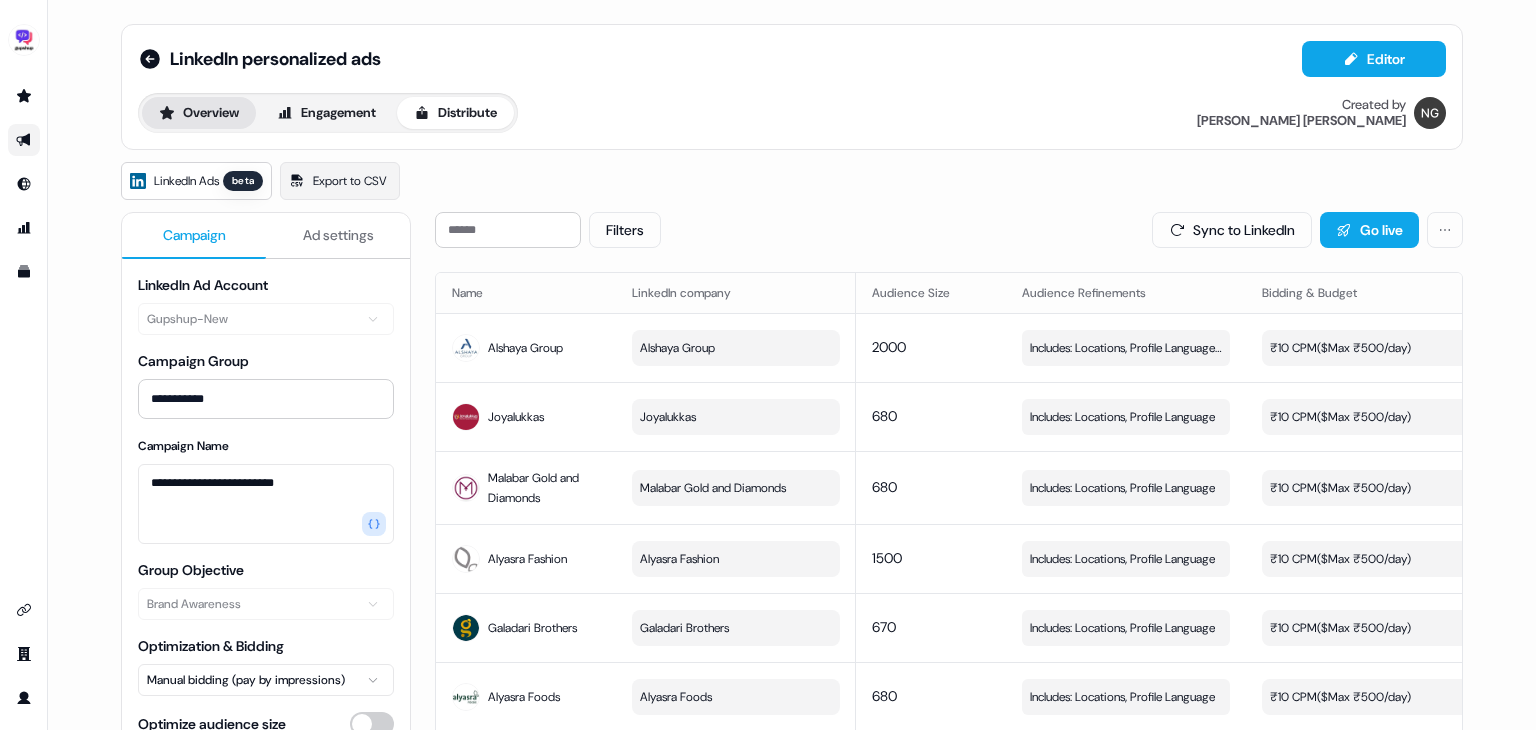 click on "Overview" at bounding box center (199, 113) 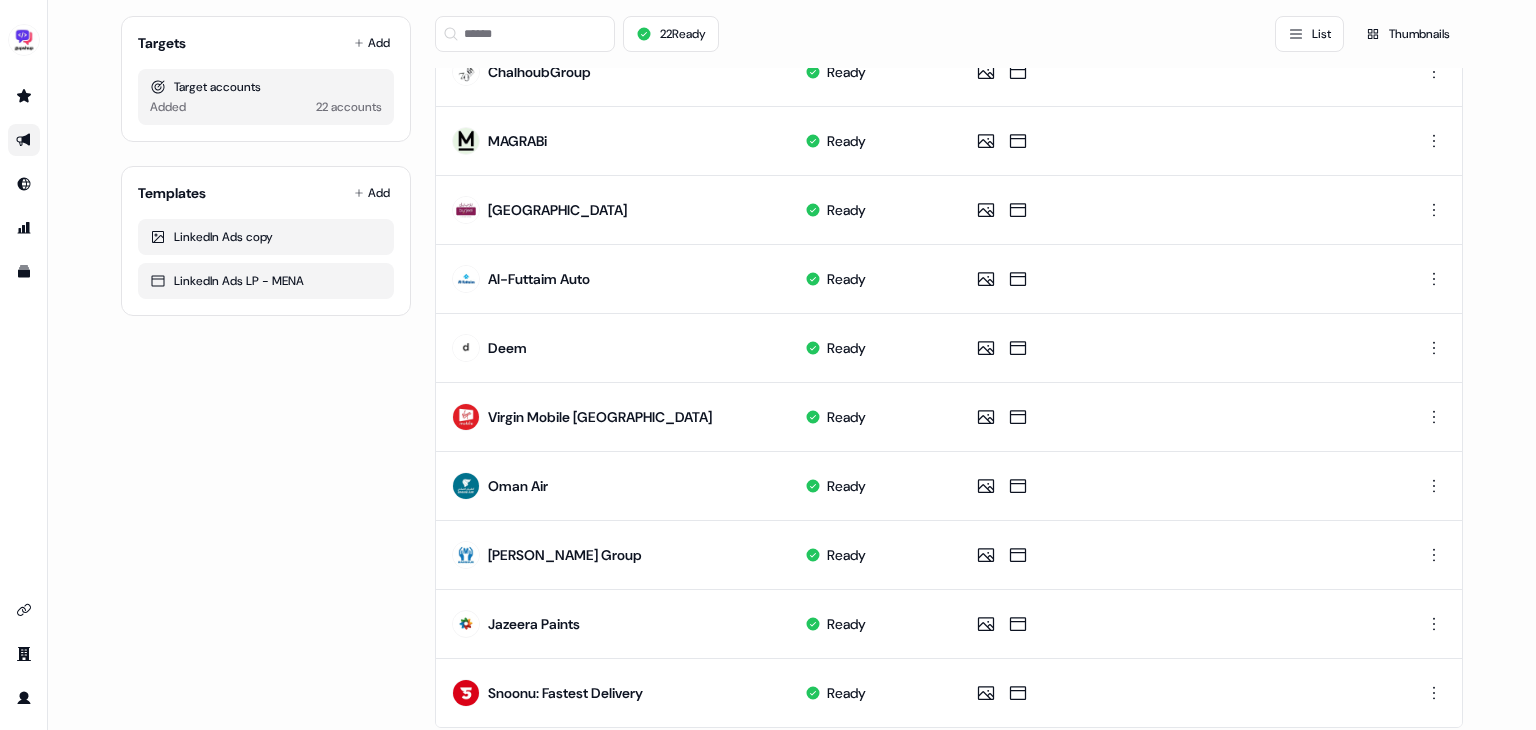 scroll, scrollTop: 977, scrollLeft: 0, axis: vertical 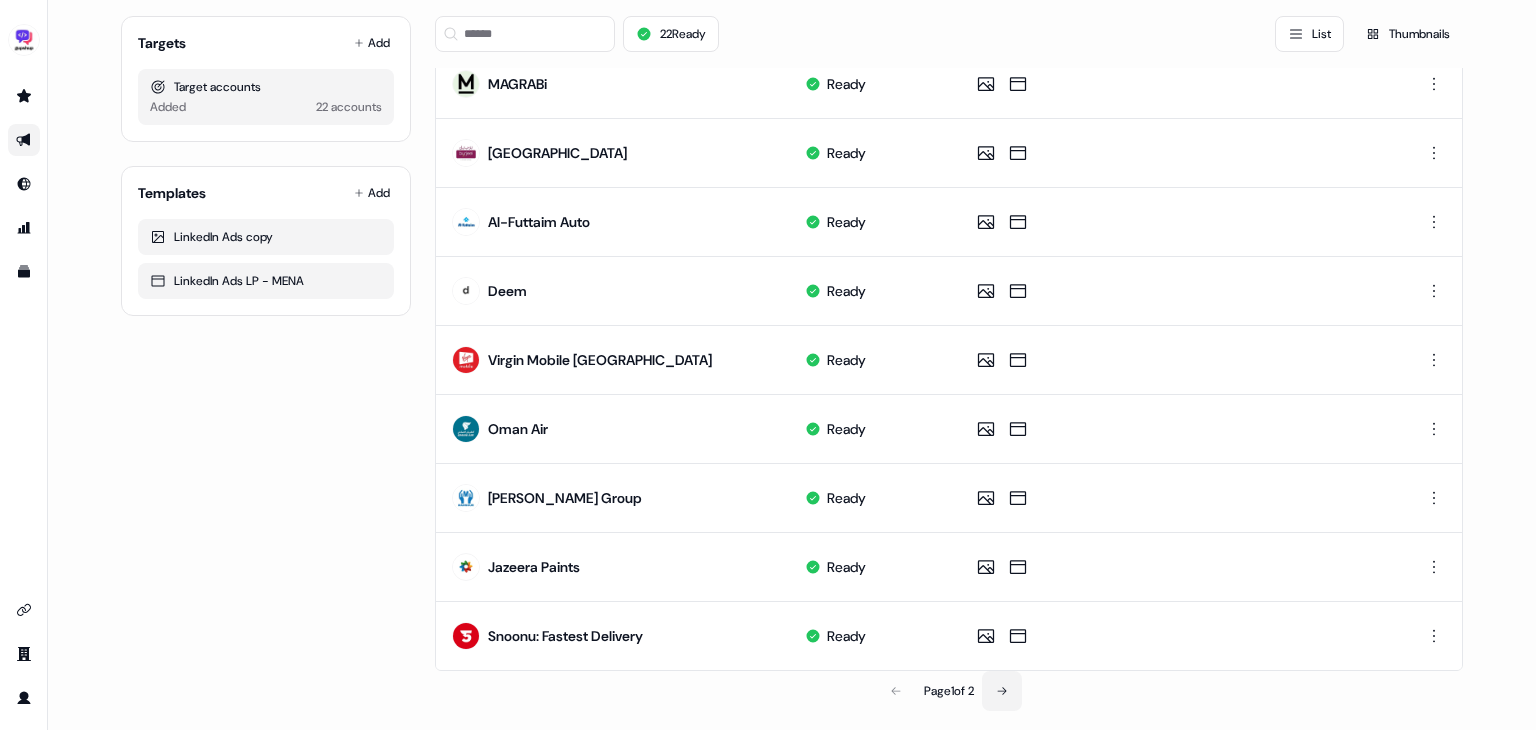 click 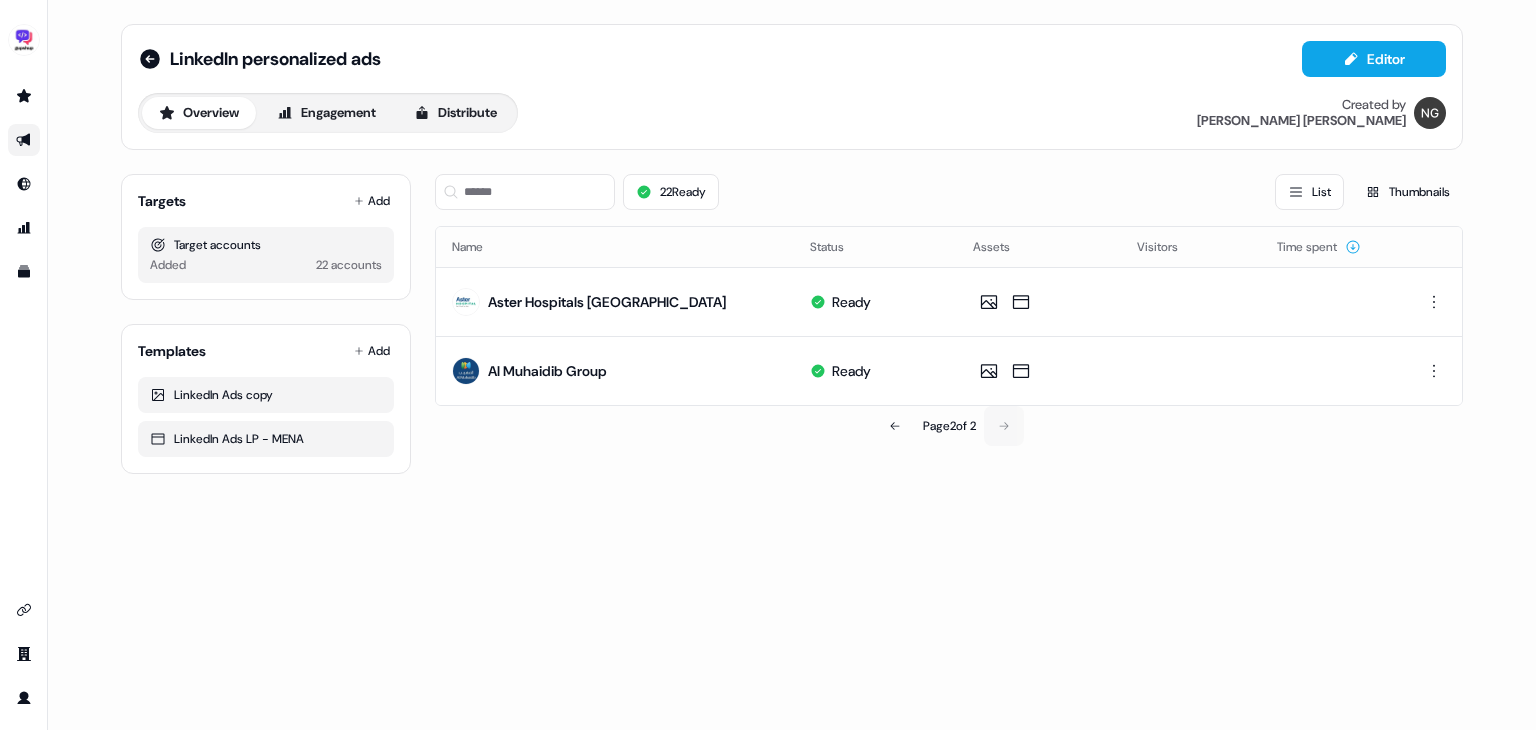 scroll, scrollTop: 0, scrollLeft: 0, axis: both 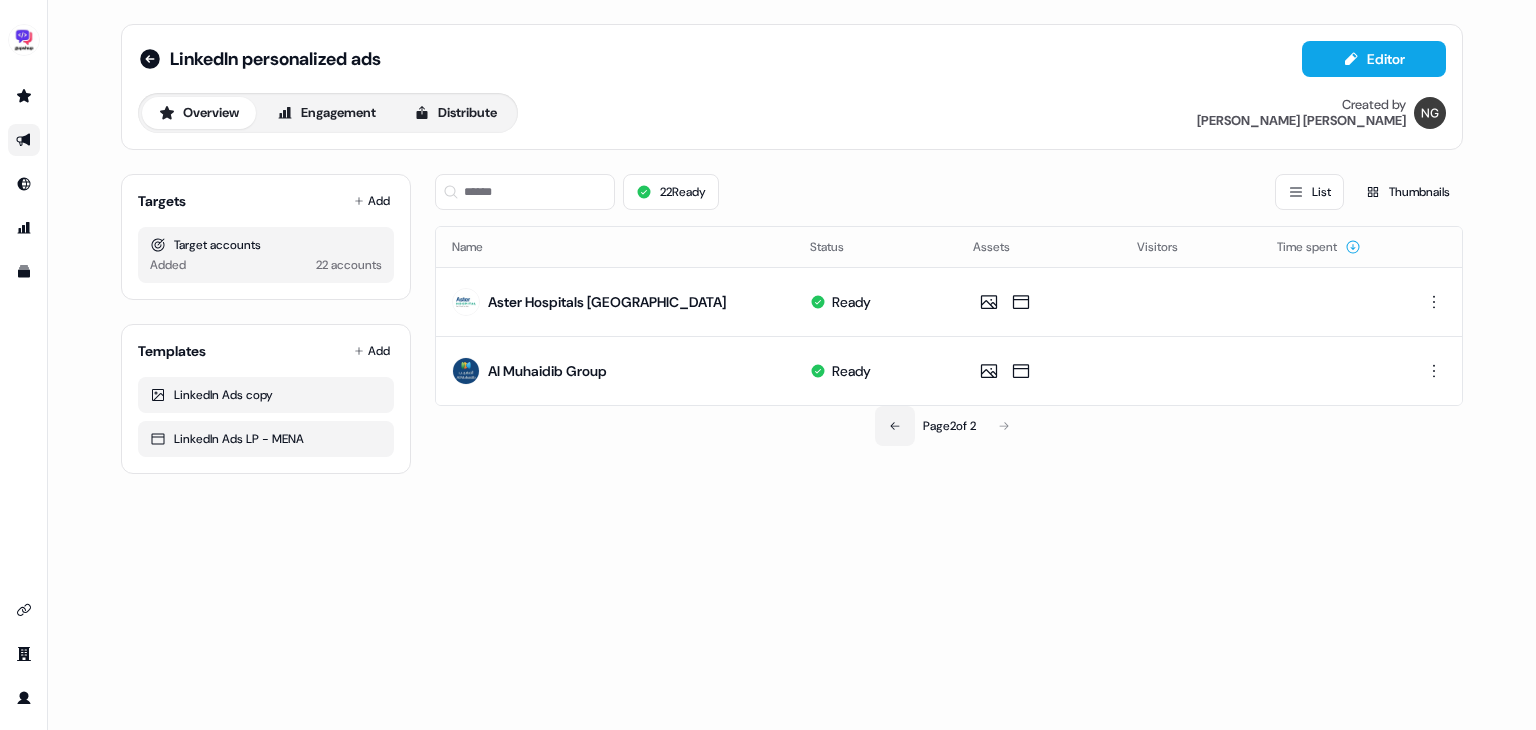click at bounding box center [895, 426] 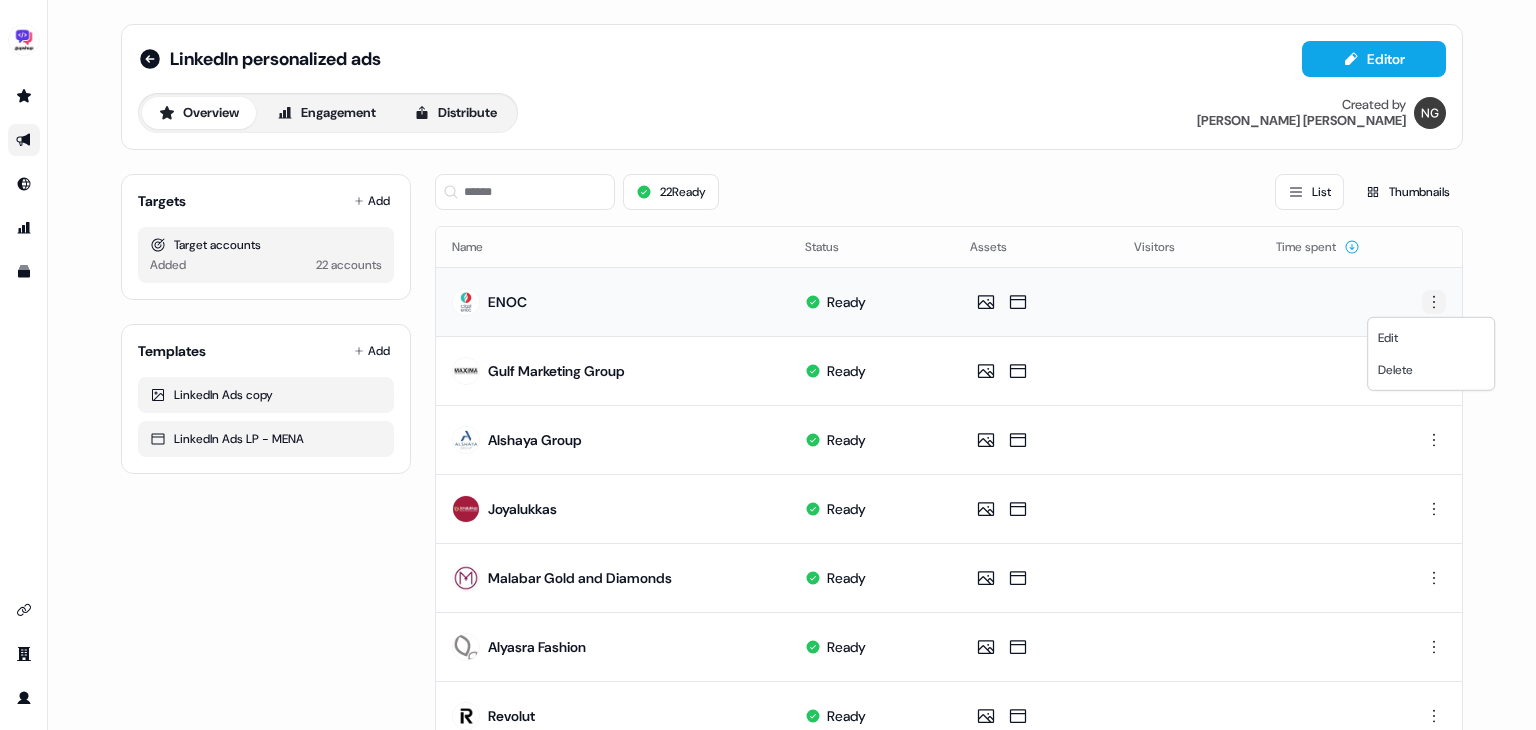 click on "For the best experience switch devices to a bigger screen. Go to Userled.io   LinkedIn personalized ads Editor Overview Engagement Distribute Created by Nikunj   Gupta Targets Add Target   accounts Added 22   accounts Templates Add LinkedIn Ads copy LinkedIn Ads LP - MENA 22  Ready List Thumbnails Name Status Assets Visitors Time spent ENOC Ready Gulf Marketing Group Ready Alshaya Group Ready Joyalukkas Ready Malabar Gold and Diamonds Ready Alyasra Fashion Ready Revolut Ready Galadari Brothers Ready Alyasra Foods Ready Zurich Insurance Ready ChalhoubGroup Ready MAGRABi Ready Burjeel Hospital Ready Al-Futtaim Auto Ready Deem Ready Virgin Mobile UAE Ready Oman Air Ready Mansour Group Ready Jazeera Paints Ready Snoonu: Fastest Delivery Ready Page  1  of 2 Edit Delete" at bounding box center (768, 365) 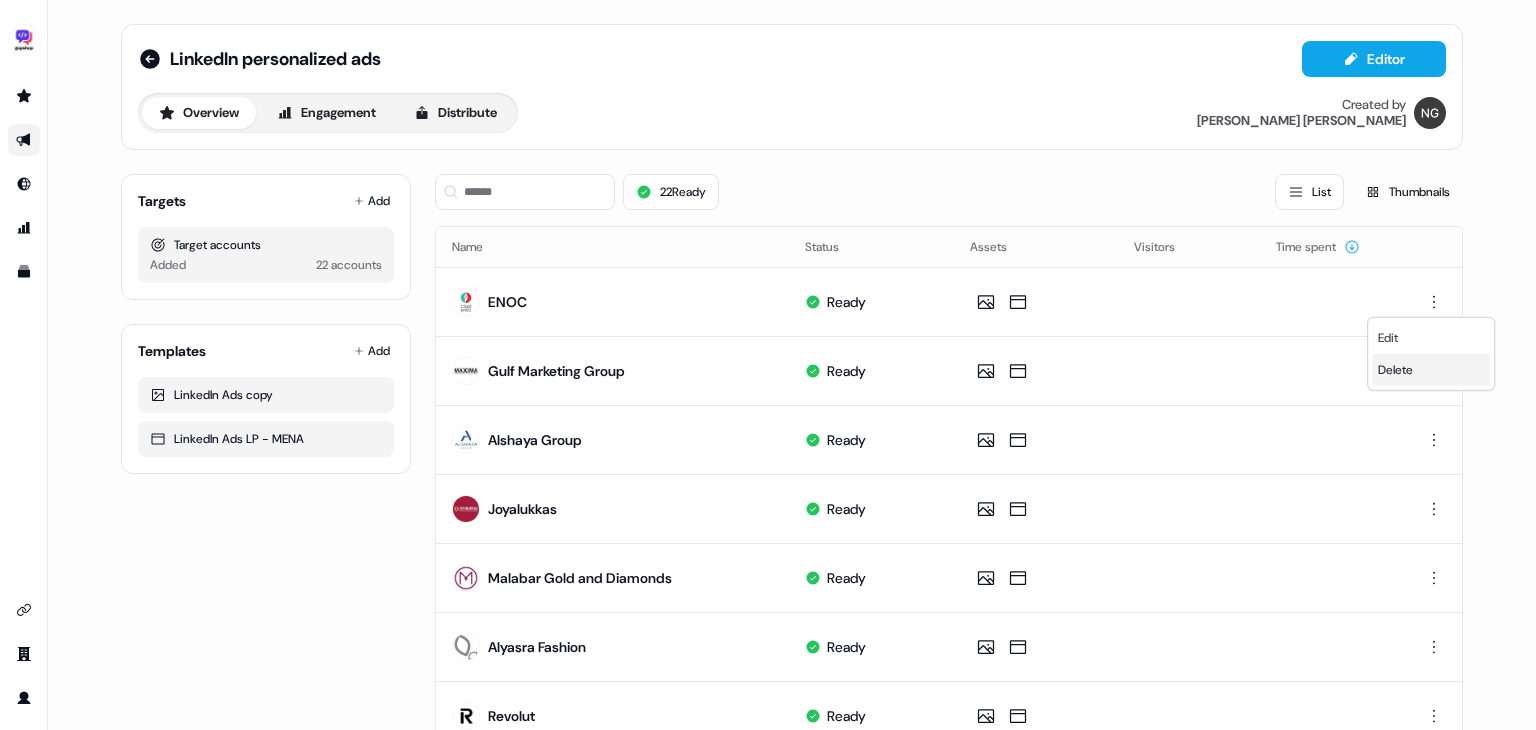click on "Delete" at bounding box center [1395, 370] 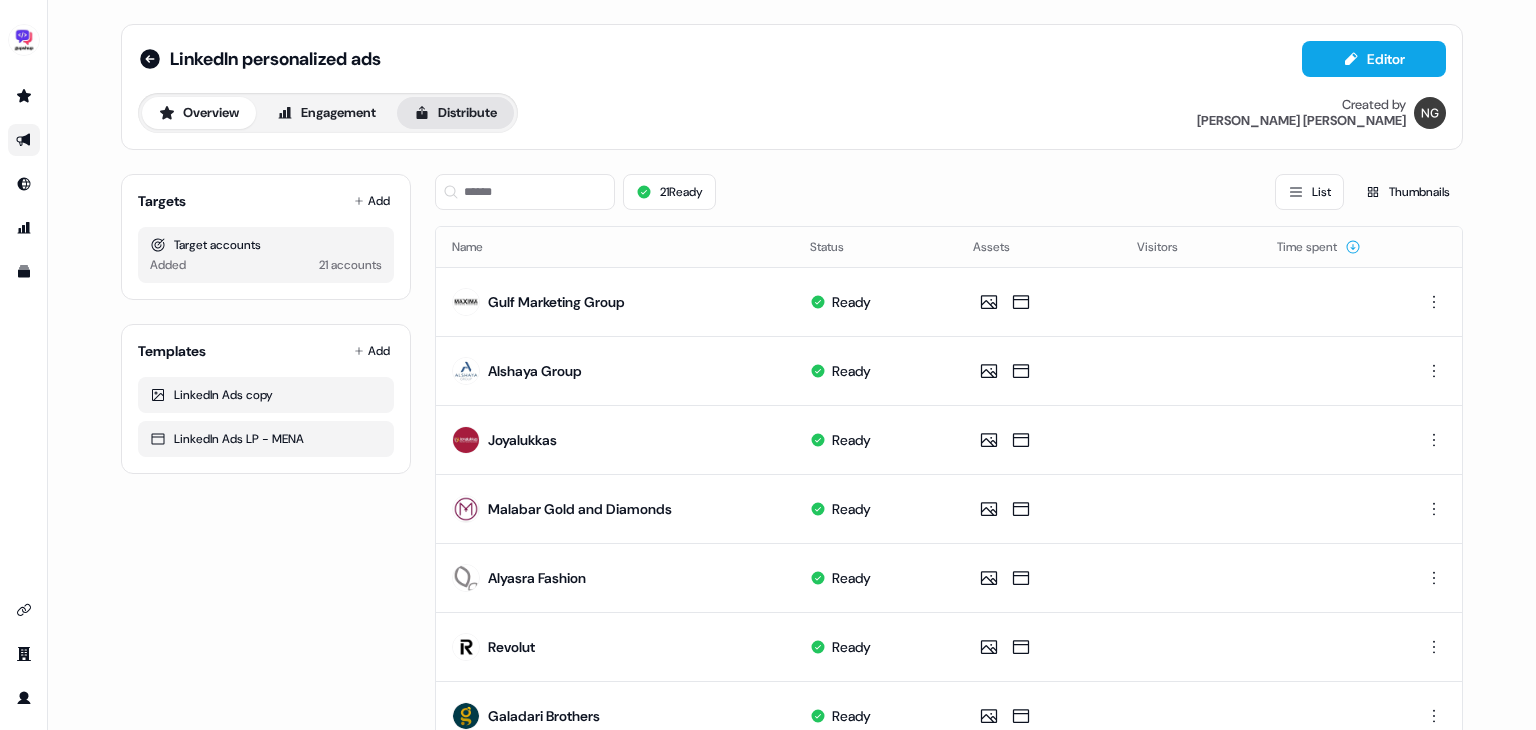 click on "Distribute" at bounding box center [455, 113] 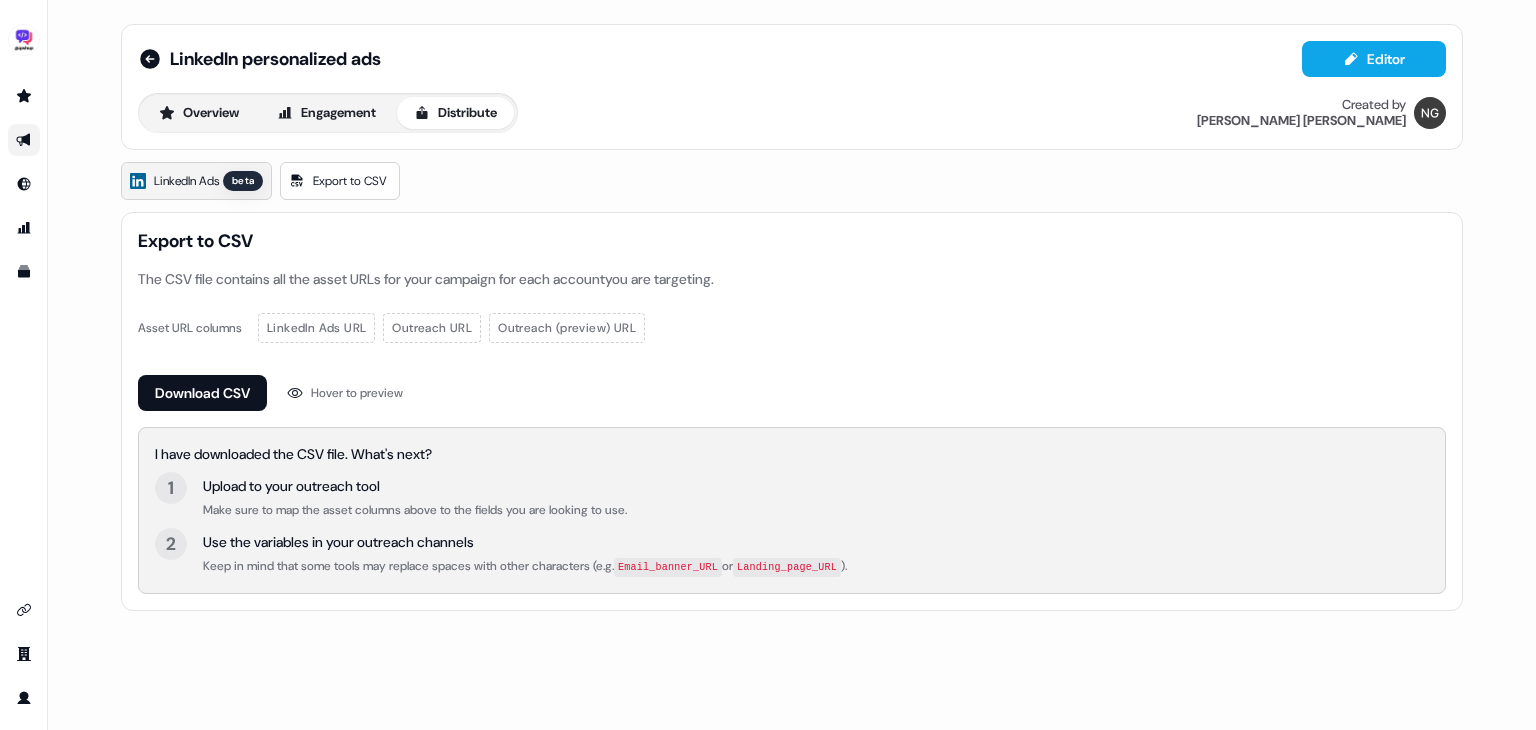 click on "LinkedIn Ads" at bounding box center (186, 181) 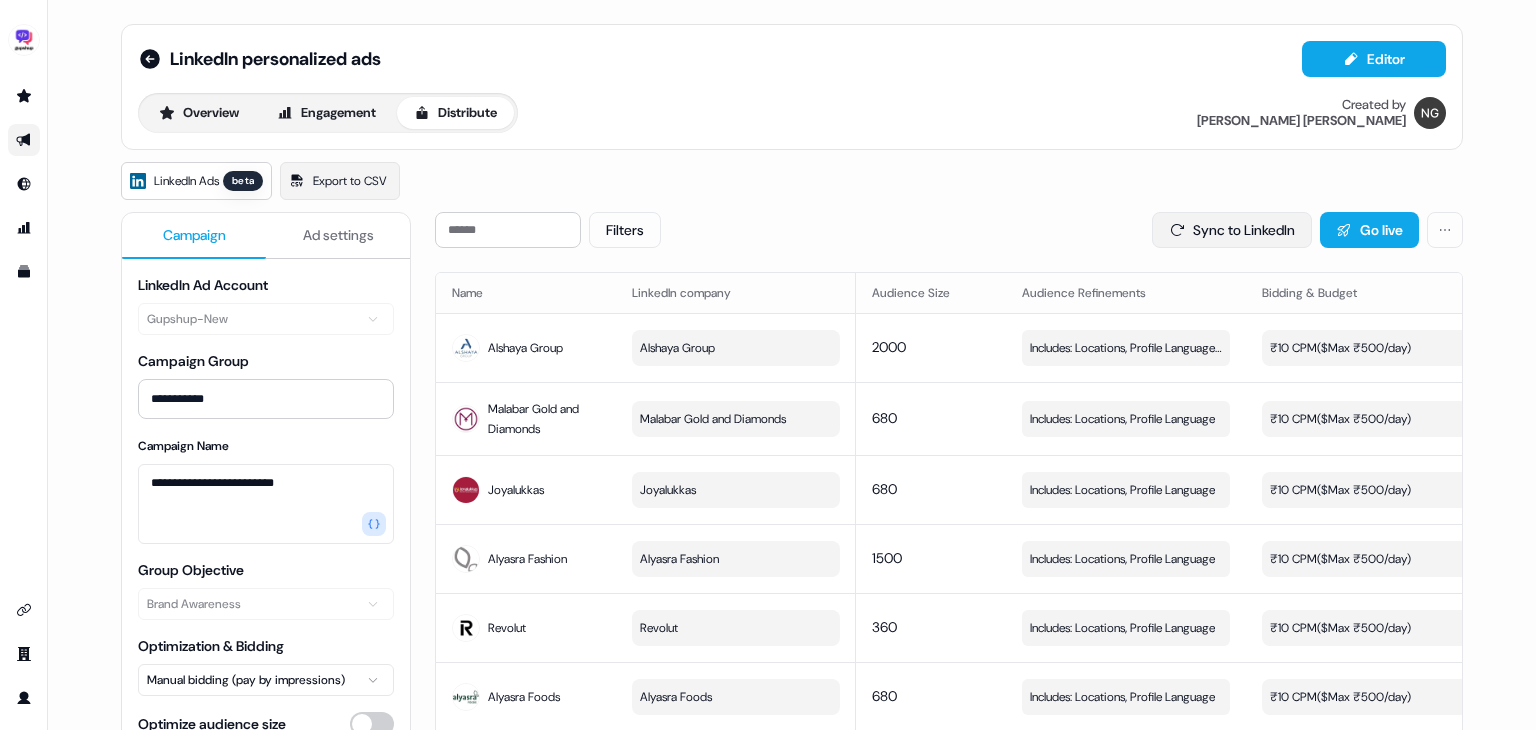 click on "Sync to LinkedIn" at bounding box center [1232, 230] 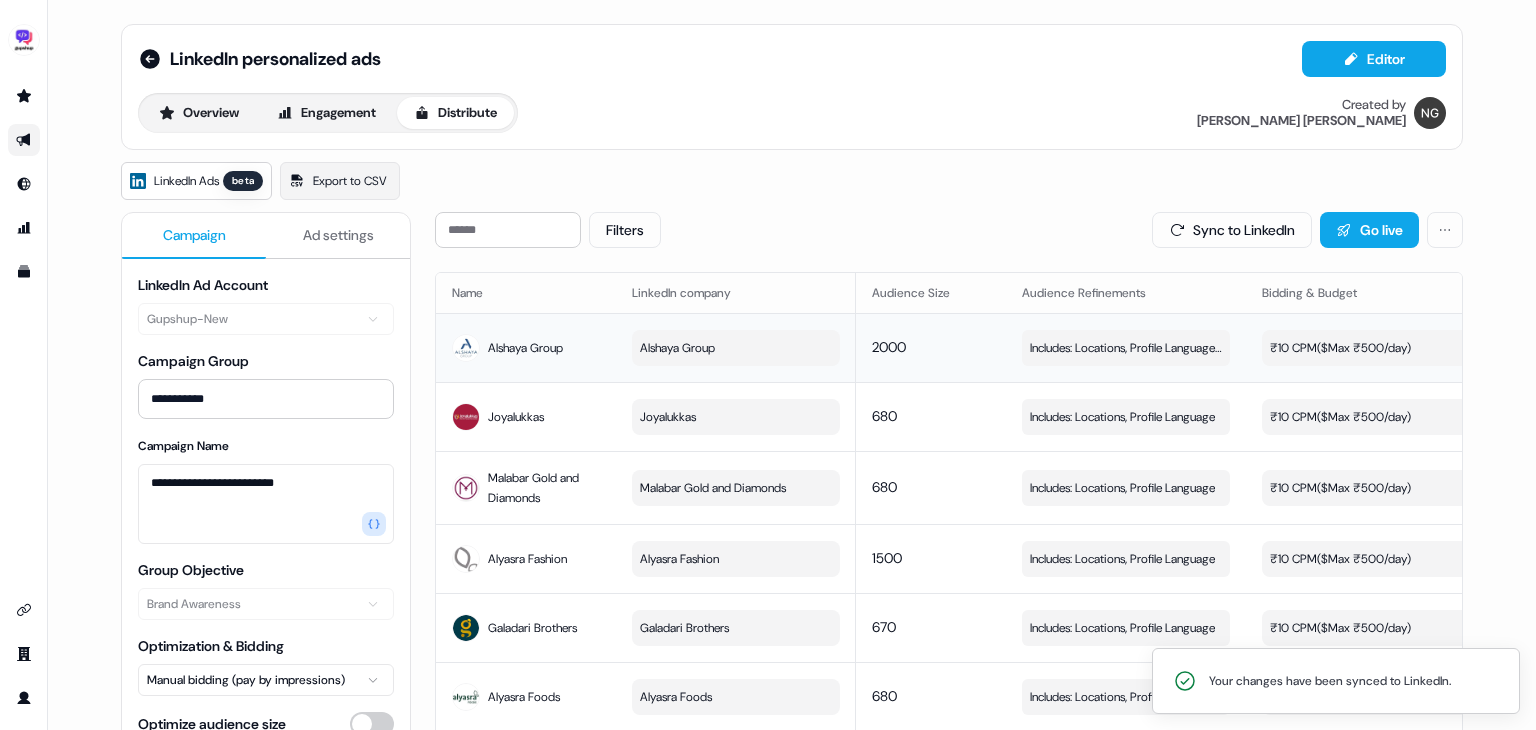 scroll, scrollTop: 0, scrollLeft: 373, axis: horizontal 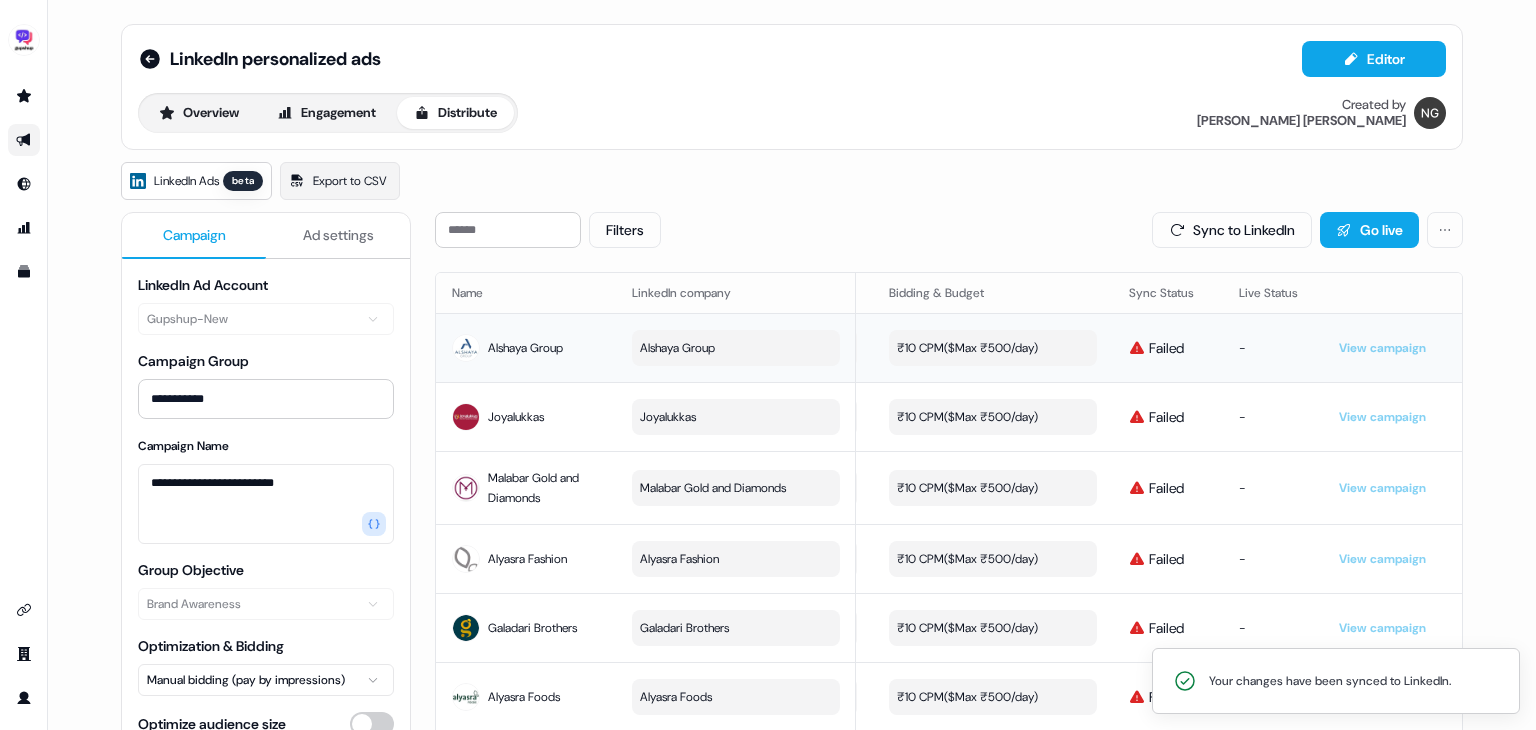 click on "Failed" at bounding box center (1166, 348) 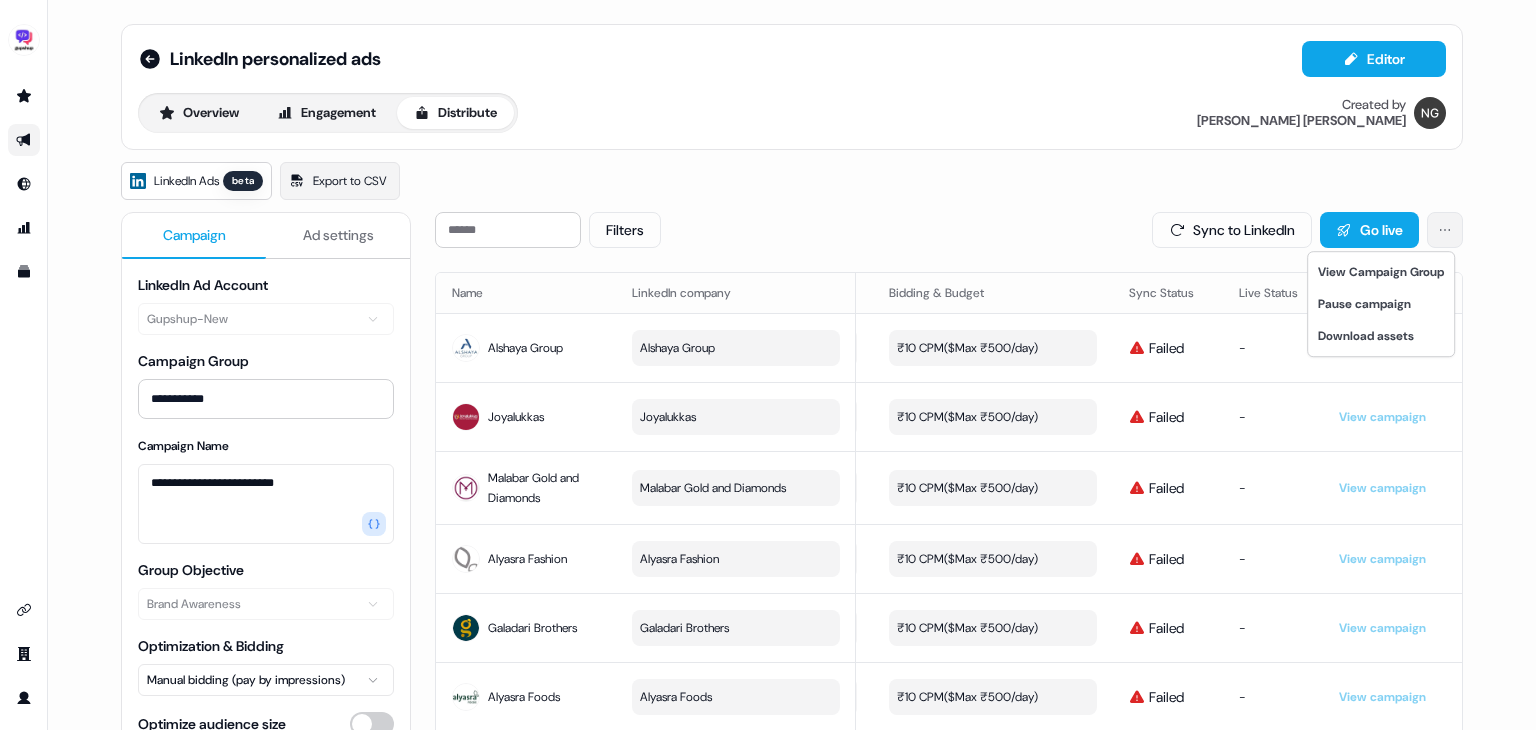 click on "**********" at bounding box center [768, 365] 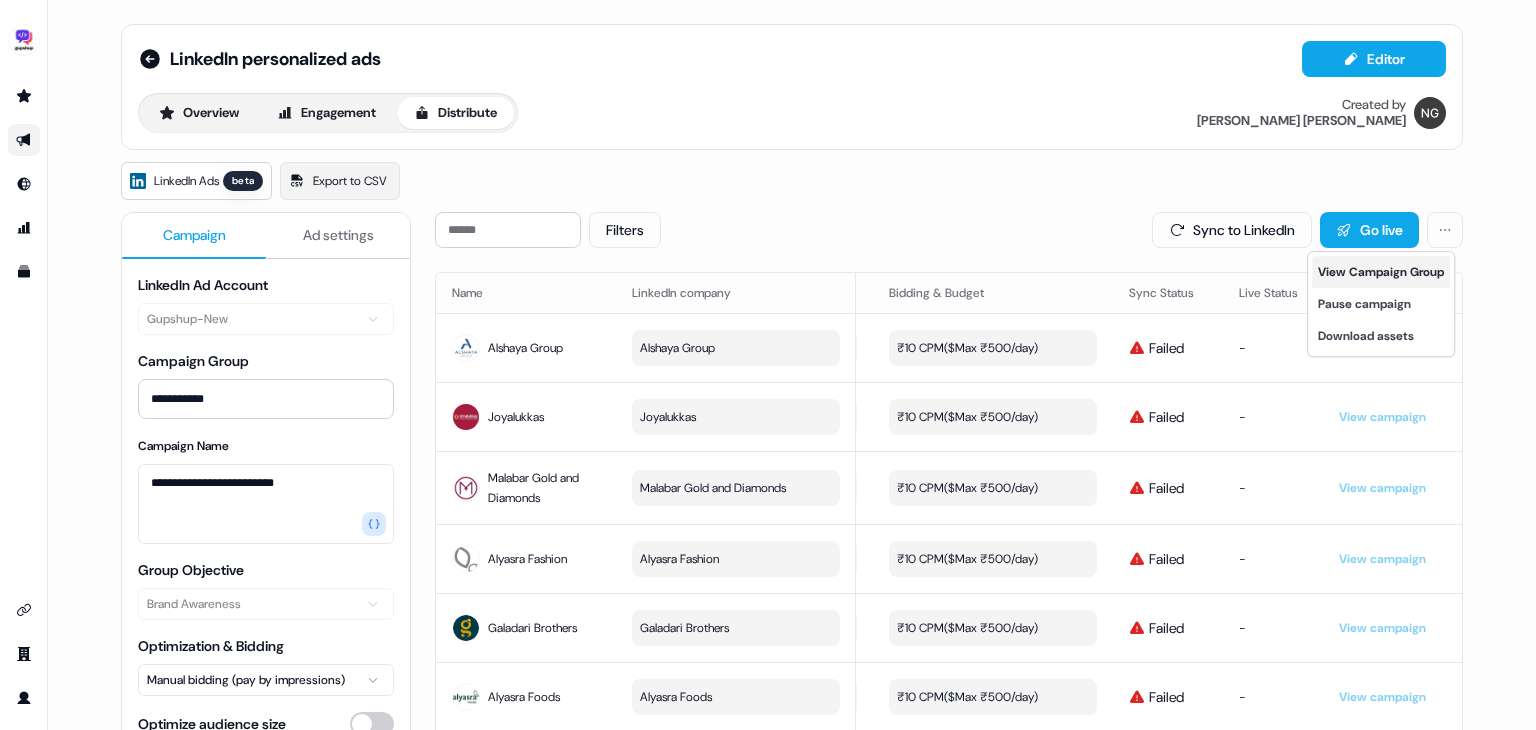 click on "View Campaign Group" at bounding box center [1381, 272] 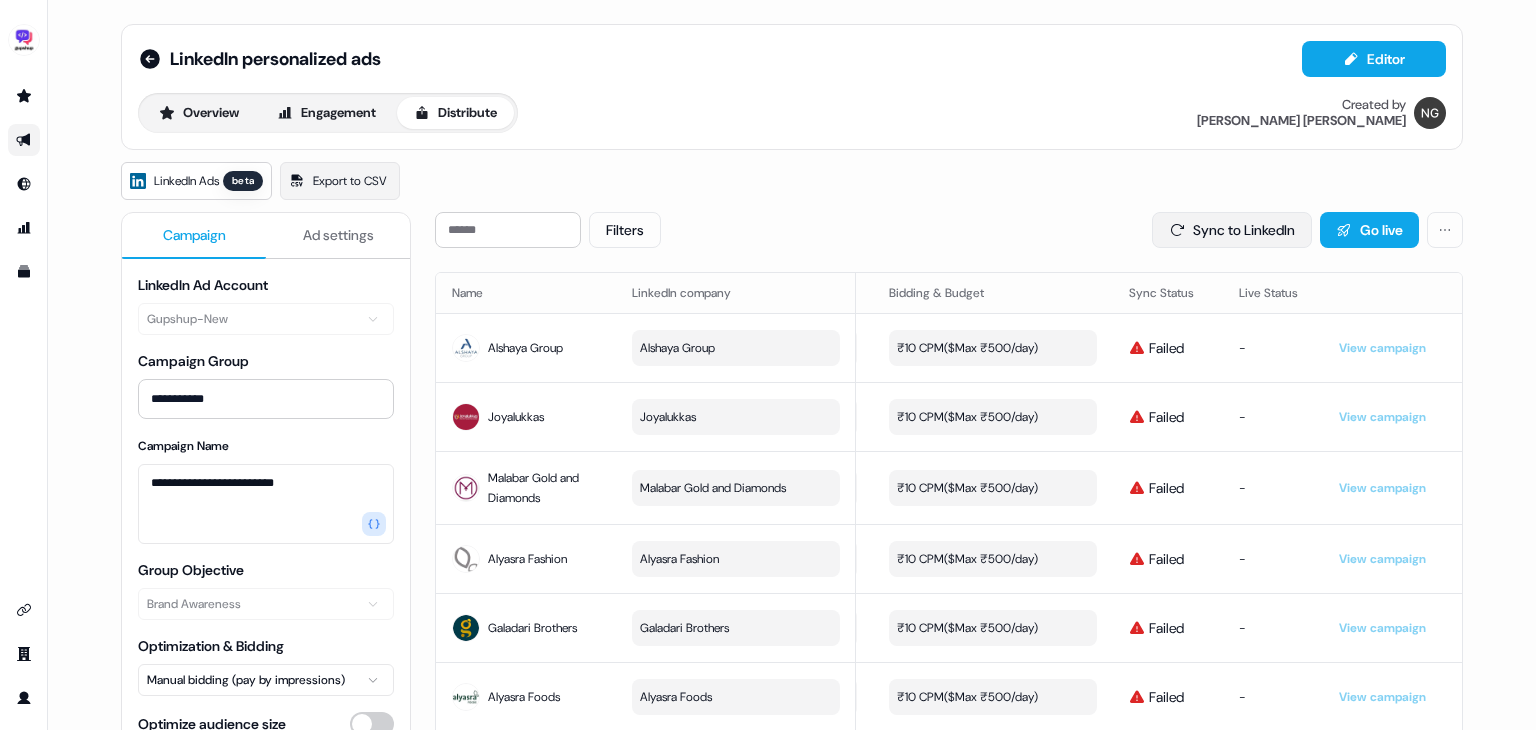 click on "Sync to LinkedIn" at bounding box center [1232, 230] 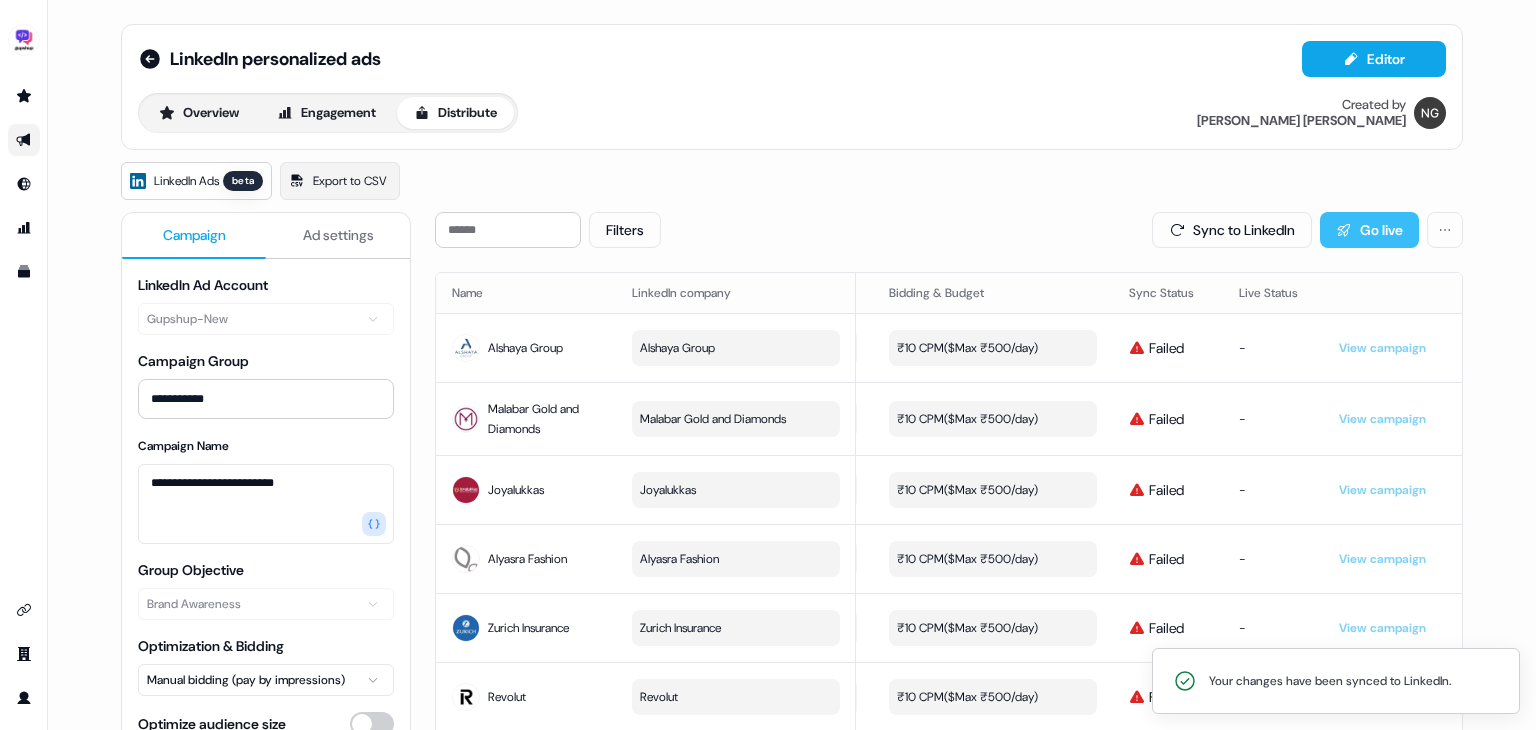 click on "Go live" at bounding box center [1369, 230] 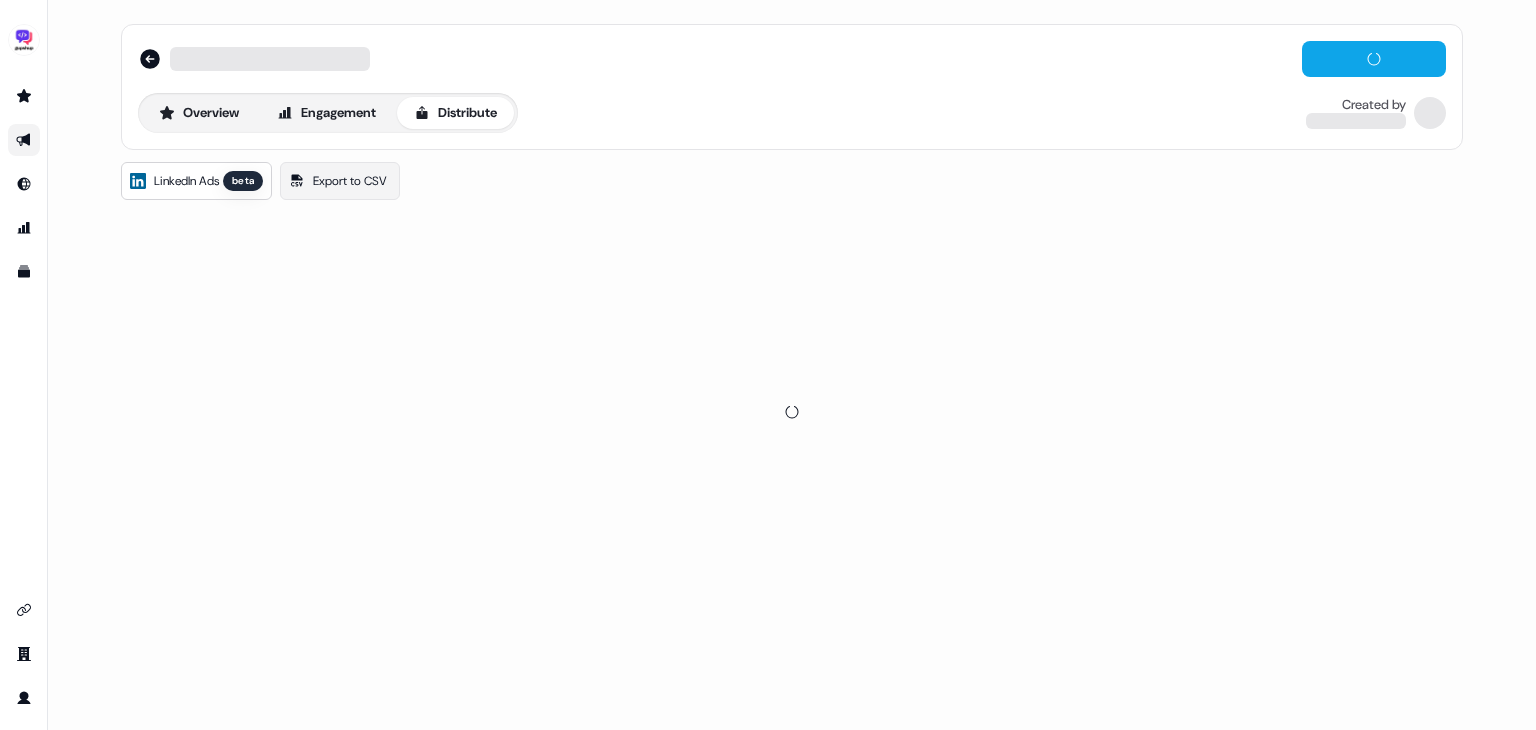 scroll, scrollTop: 0, scrollLeft: 0, axis: both 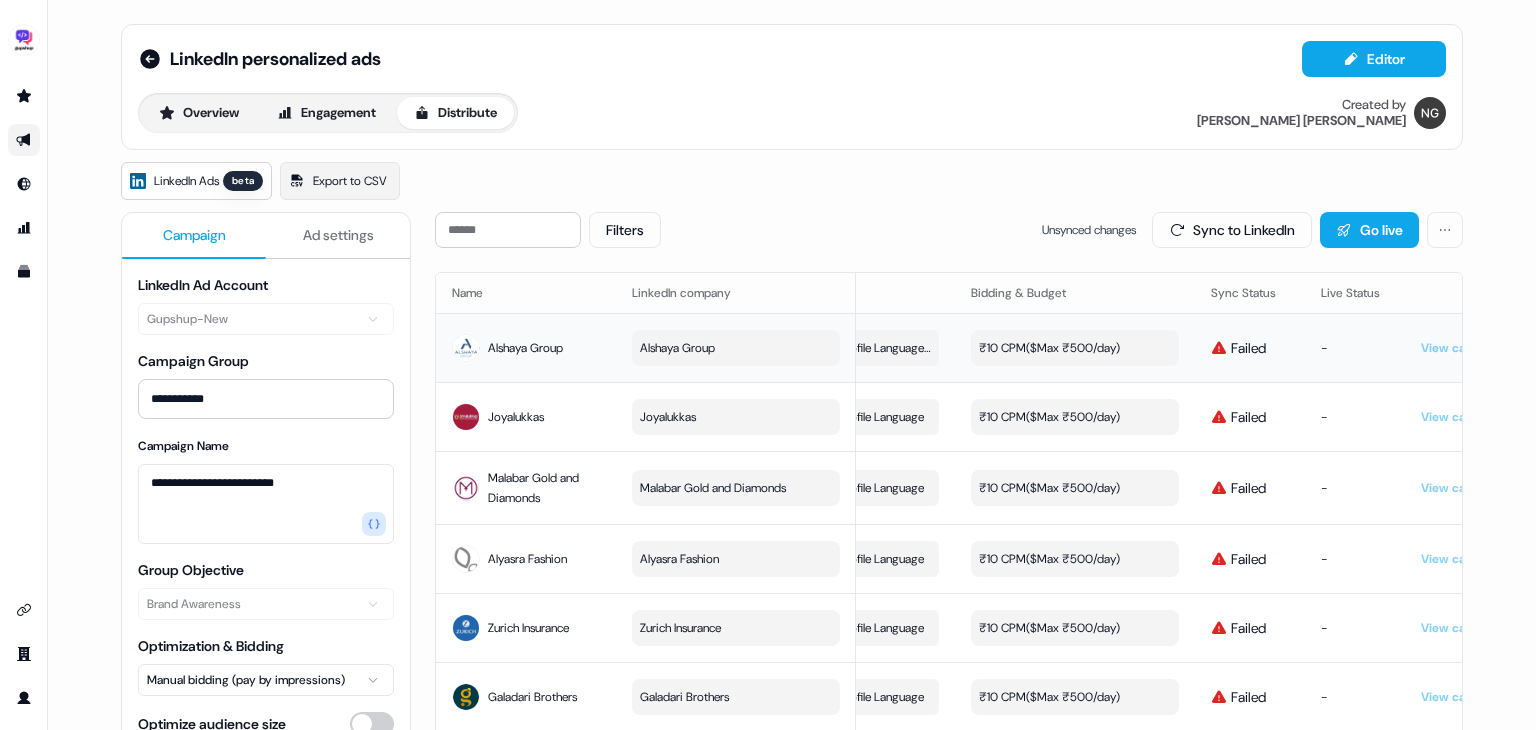 click on "₹10 CPM  ($ Max ₹500/day )" at bounding box center (1049, 348) 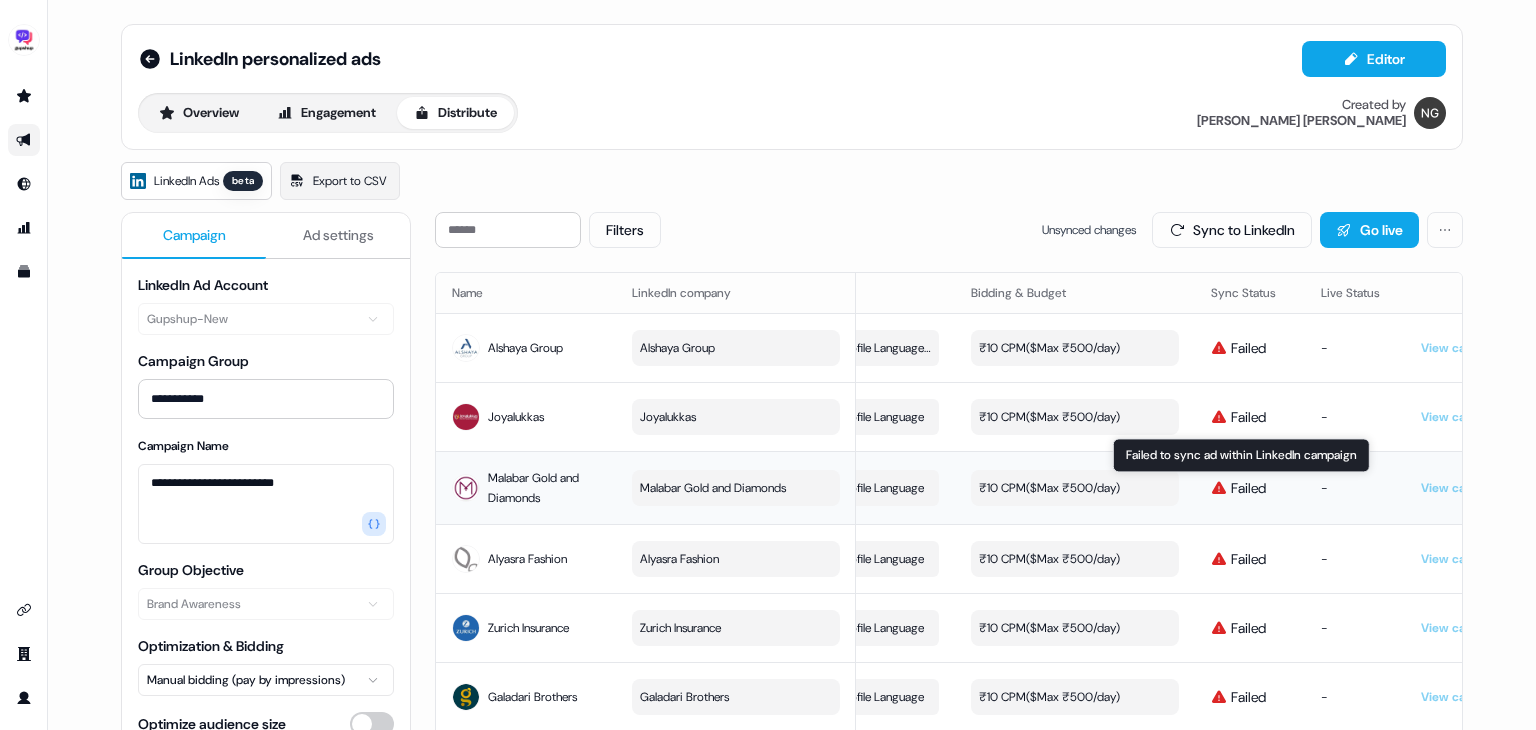 click on "Failed to sync ad within LinkedIn campaign Failed to sync ad within LinkedIn campaign" at bounding box center (1241, 455) 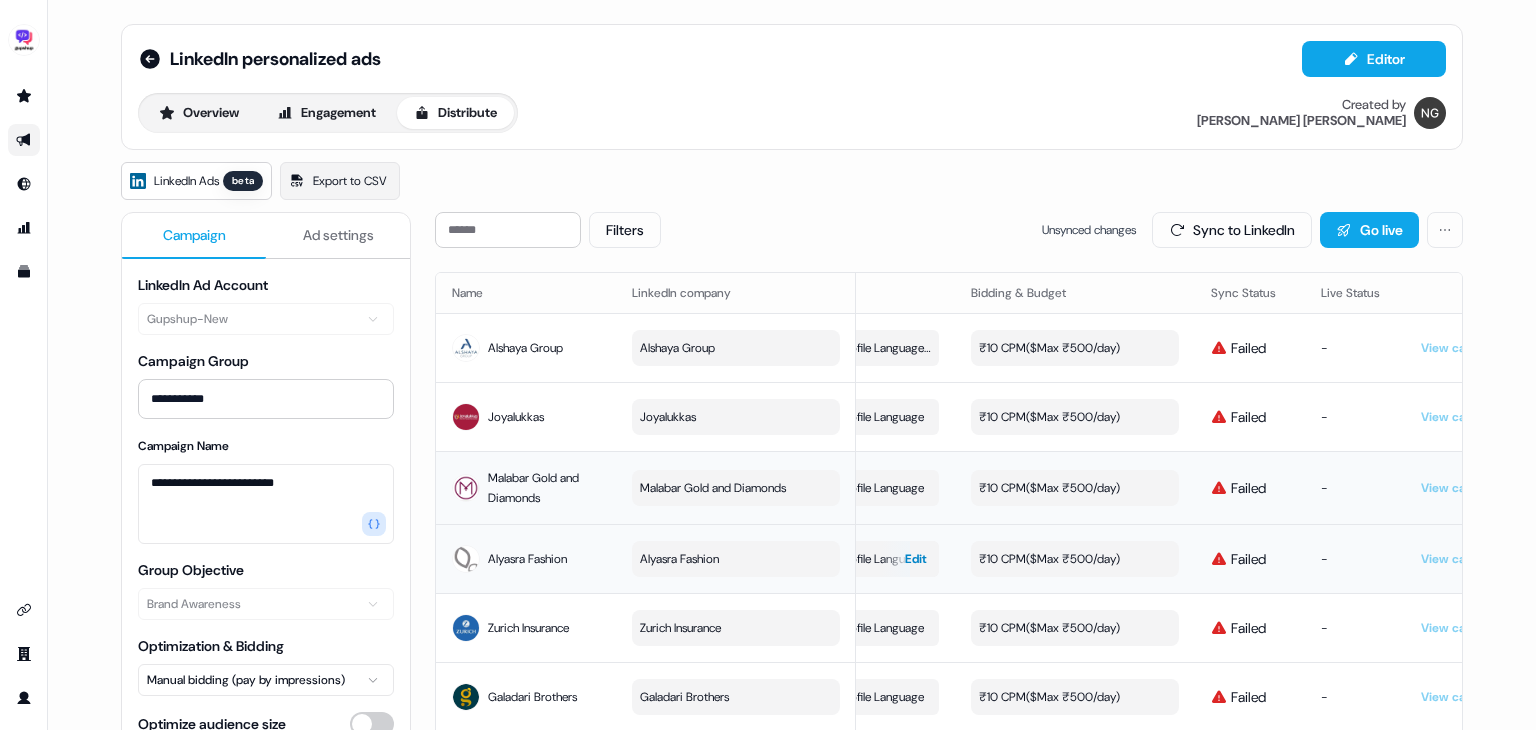scroll, scrollTop: 0, scrollLeft: 0, axis: both 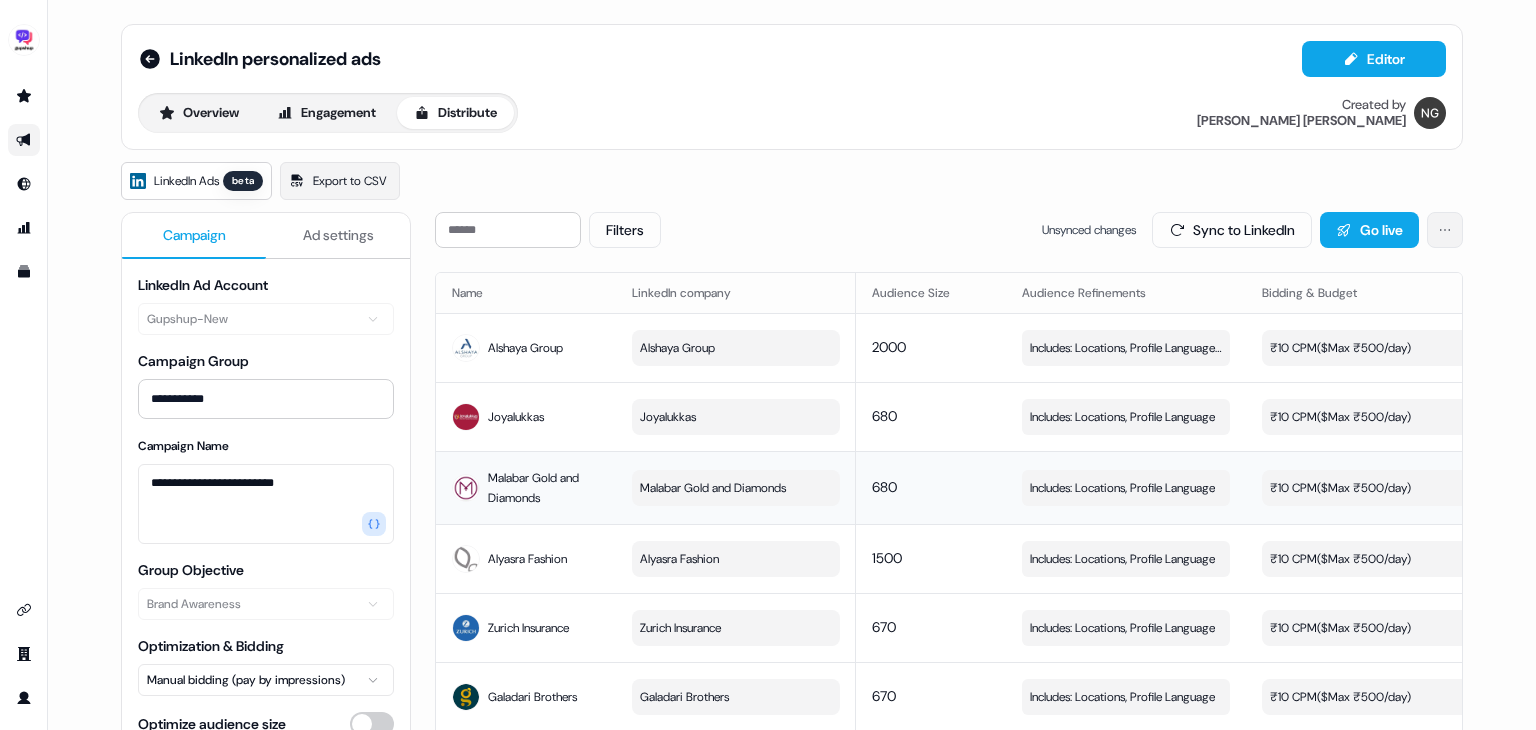 click on "**********" at bounding box center [768, 365] 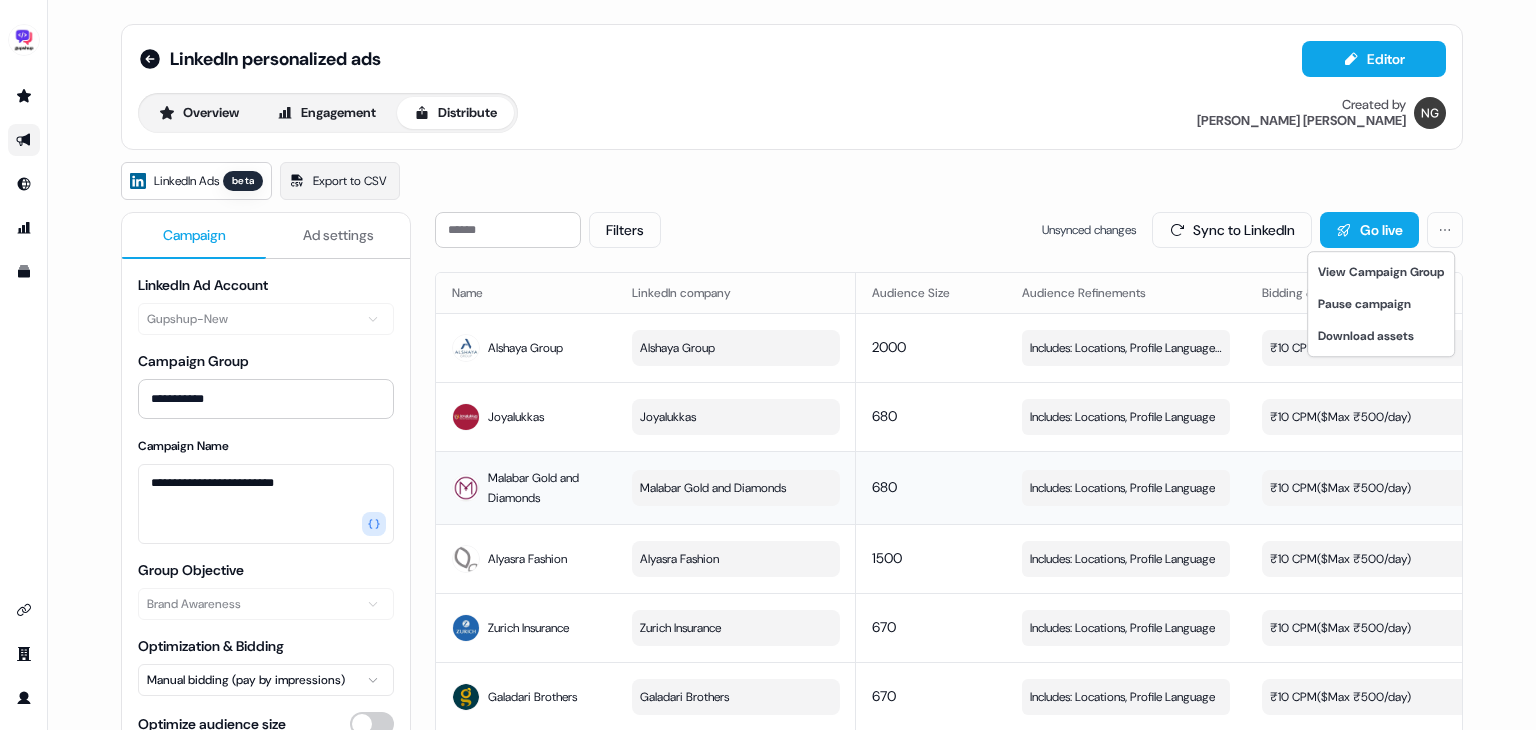 click on "**********" at bounding box center [768, 365] 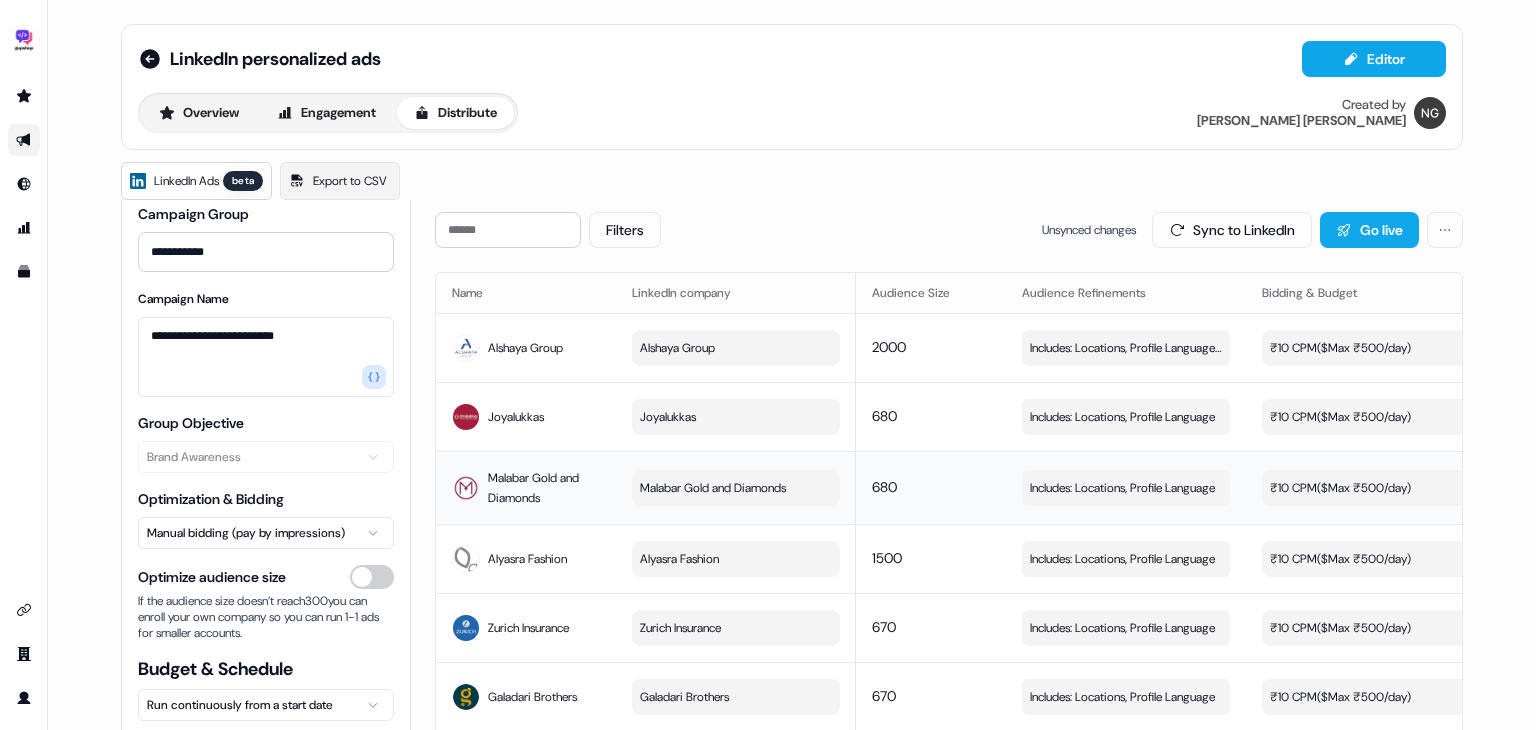 scroll, scrollTop: 172, scrollLeft: 0, axis: vertical 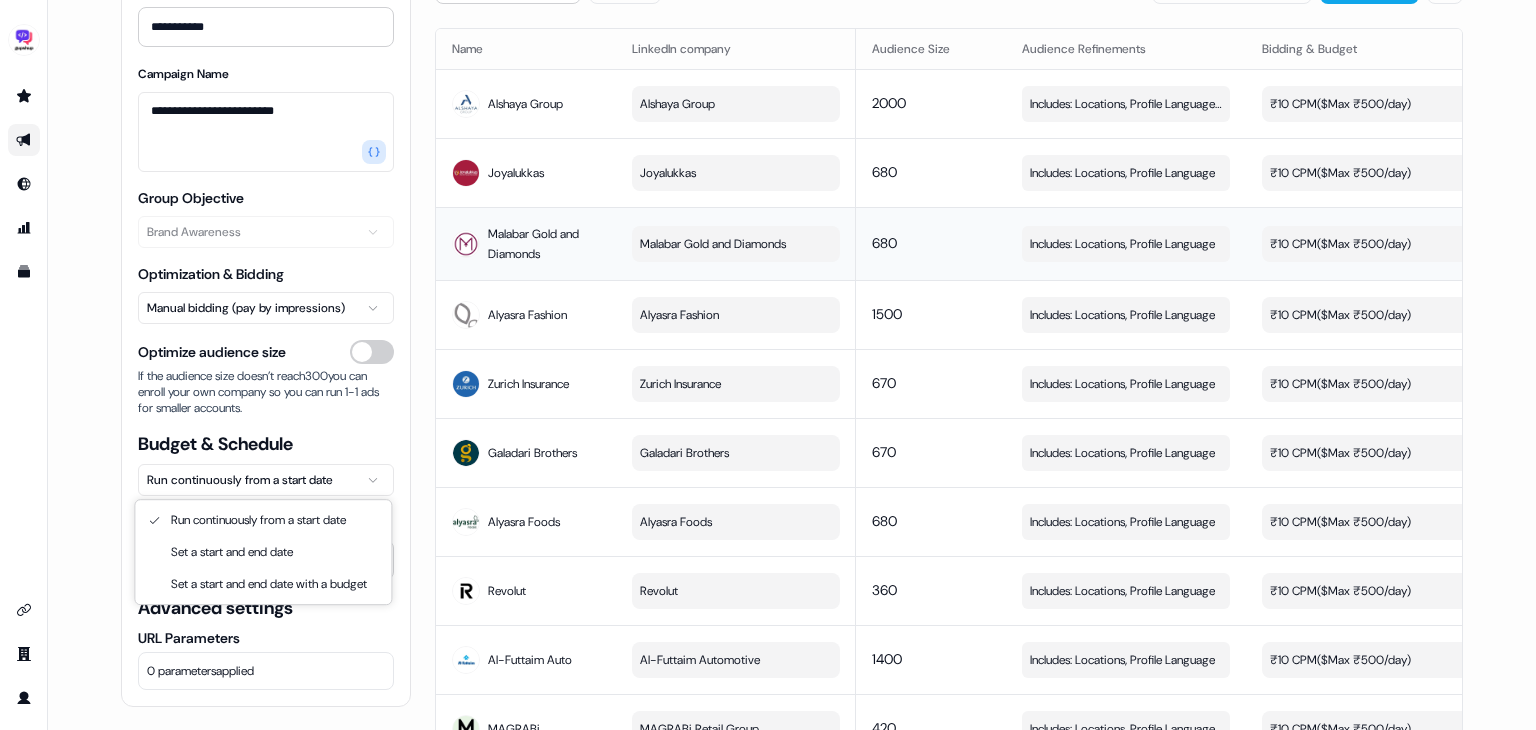 click on "**********" at bounding box center [768, 365] 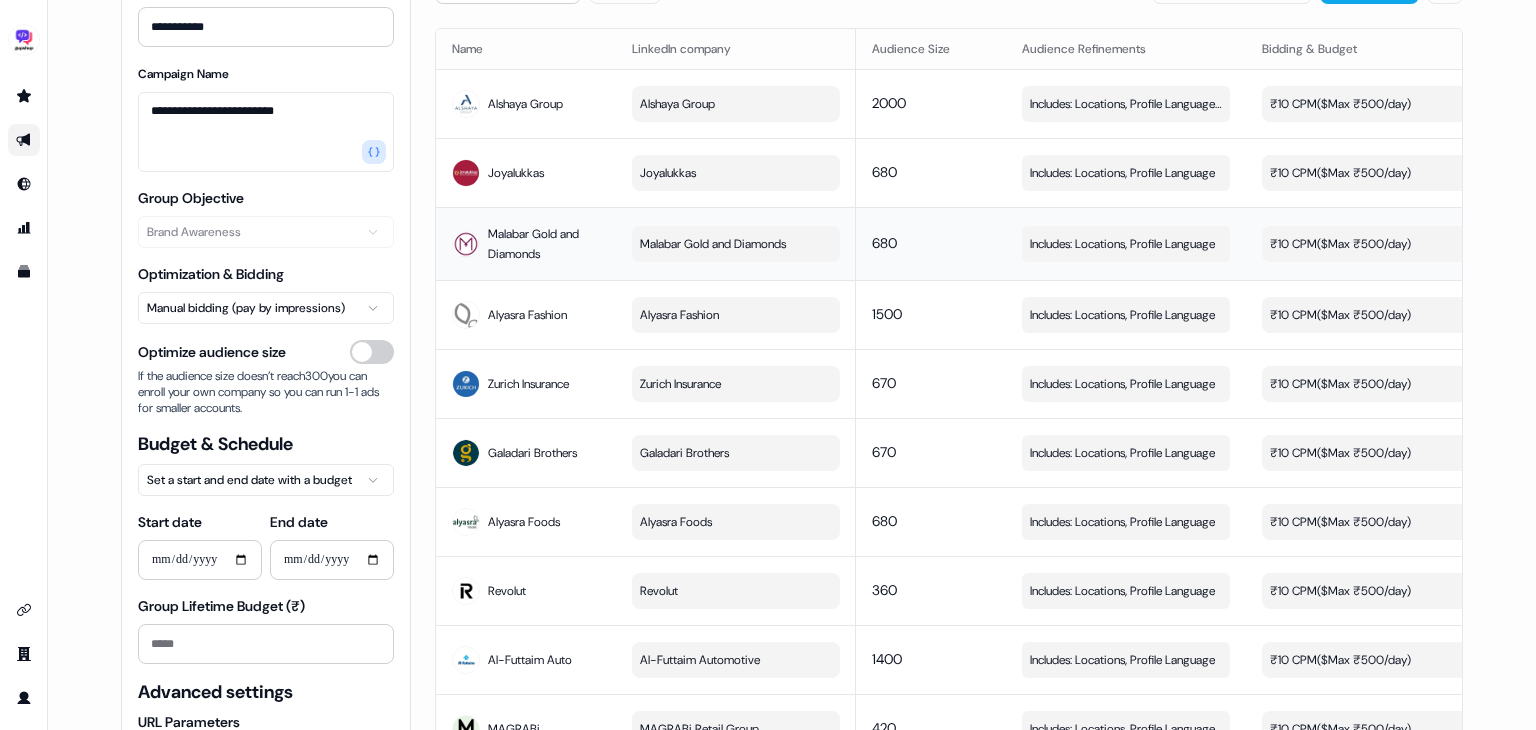 scroll, scrollTop: 256, scrollLeft: 0, axis: vertical 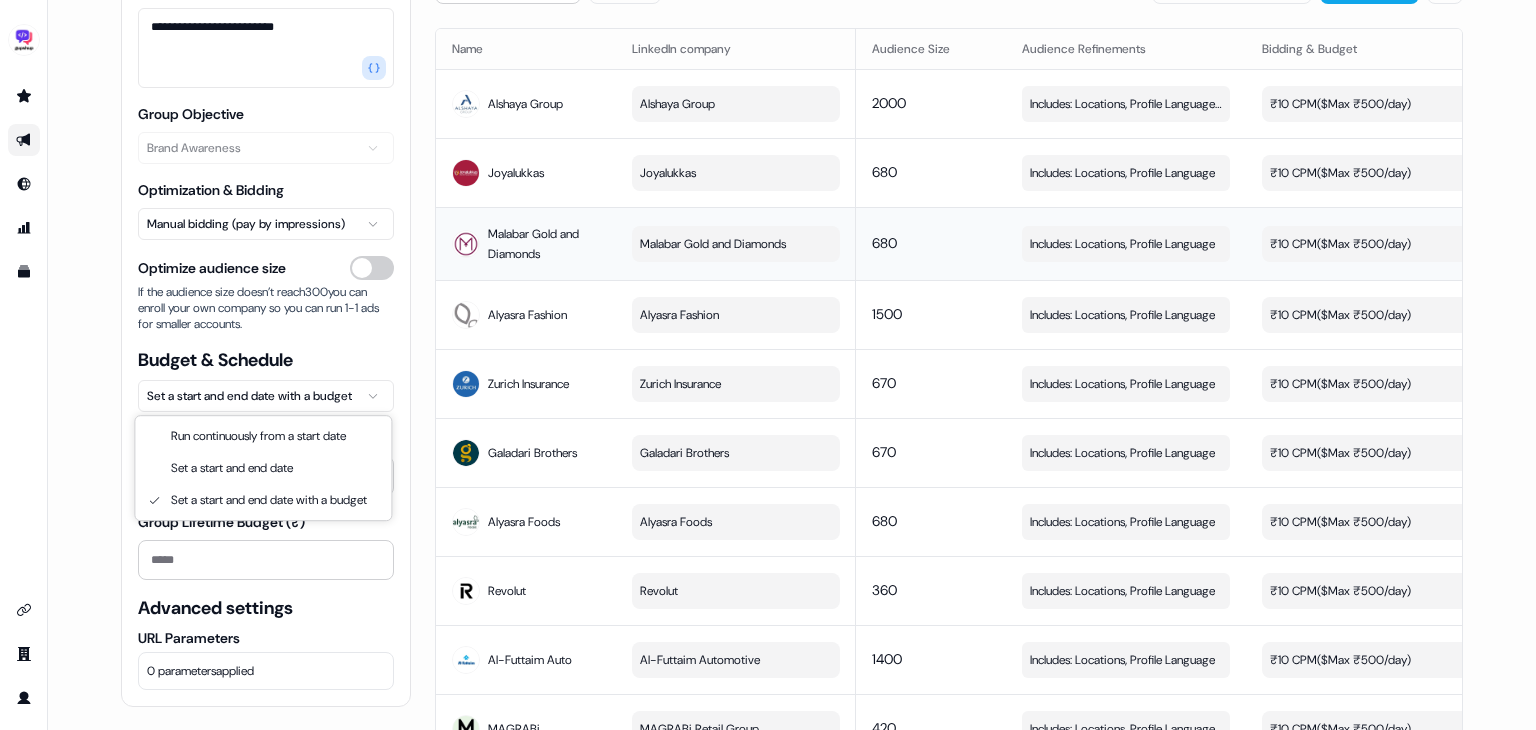 click on "**********" at bounding box center [768, 365] 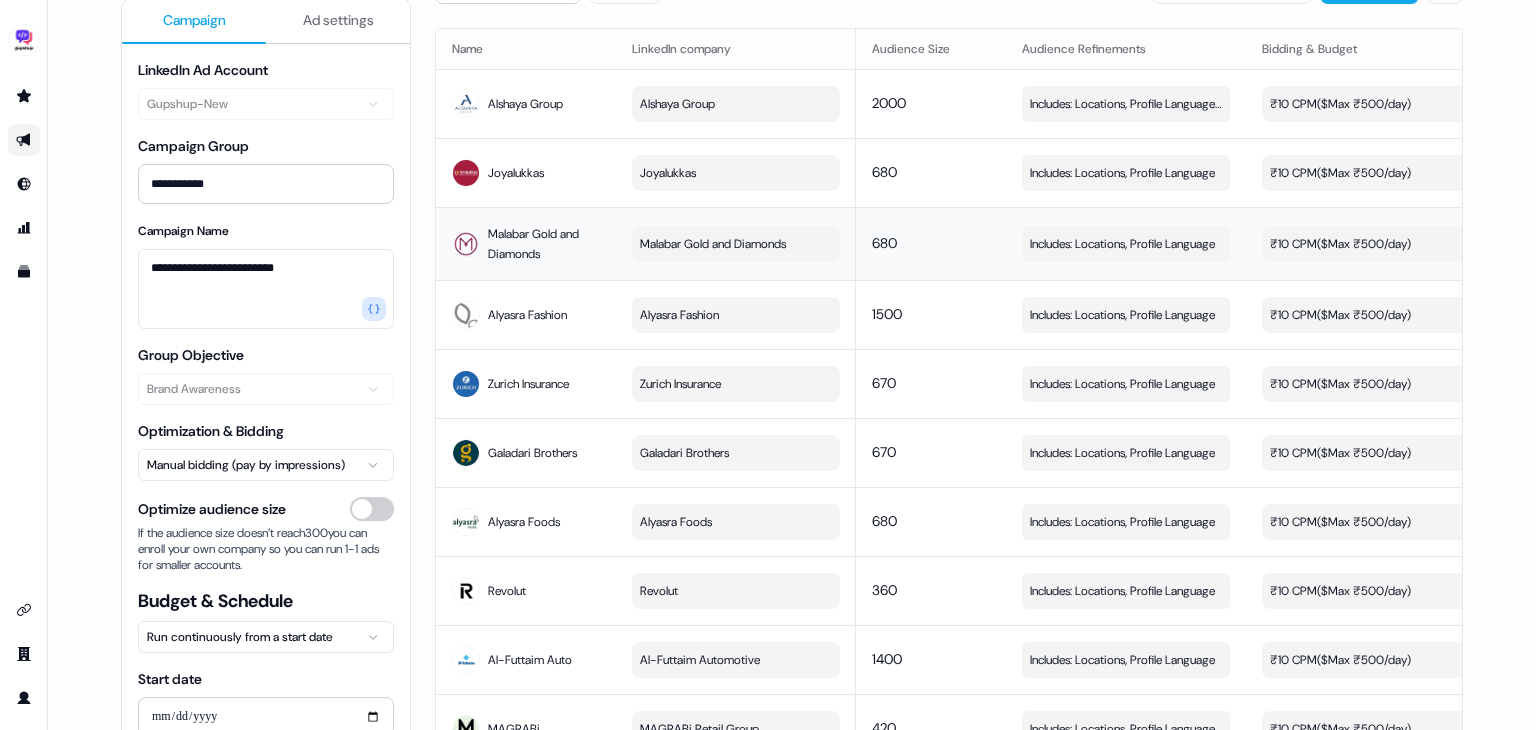 scroll, scrollTop: 0, scrollLeft: 0, axis: both 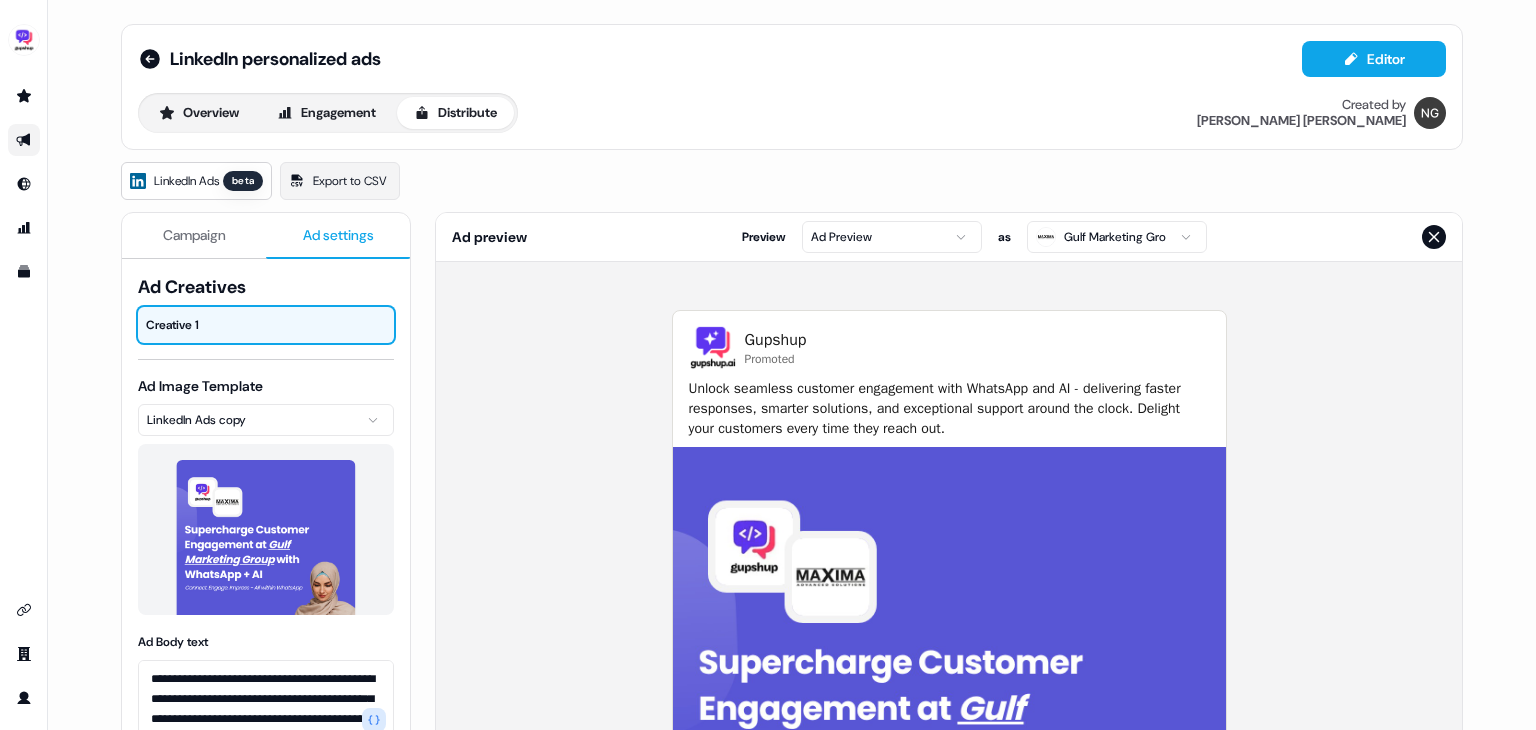 click on "Ad settings" at bounding box center [338, 235] 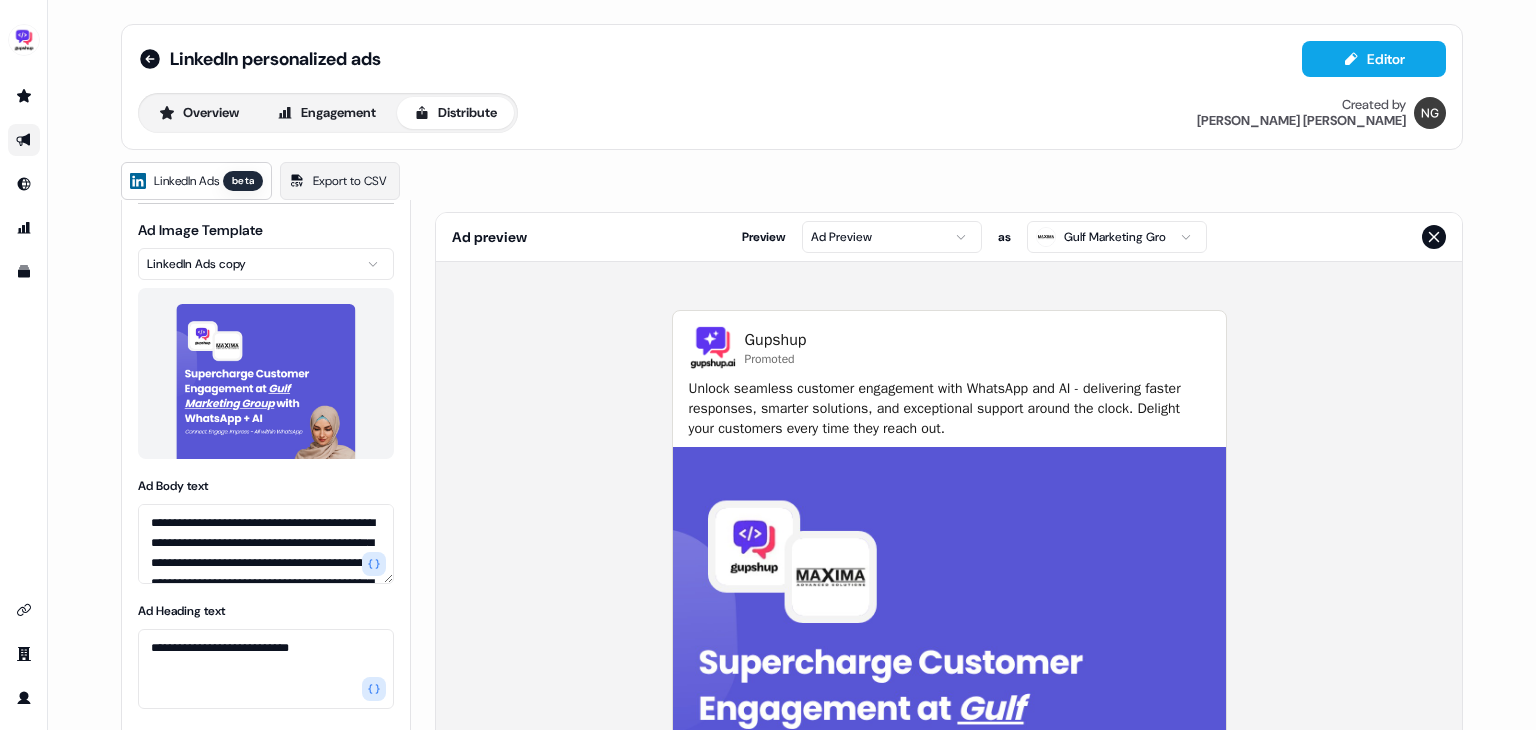 scroll, scrollTop: 156, scrollLeft: 0, axis: vertical 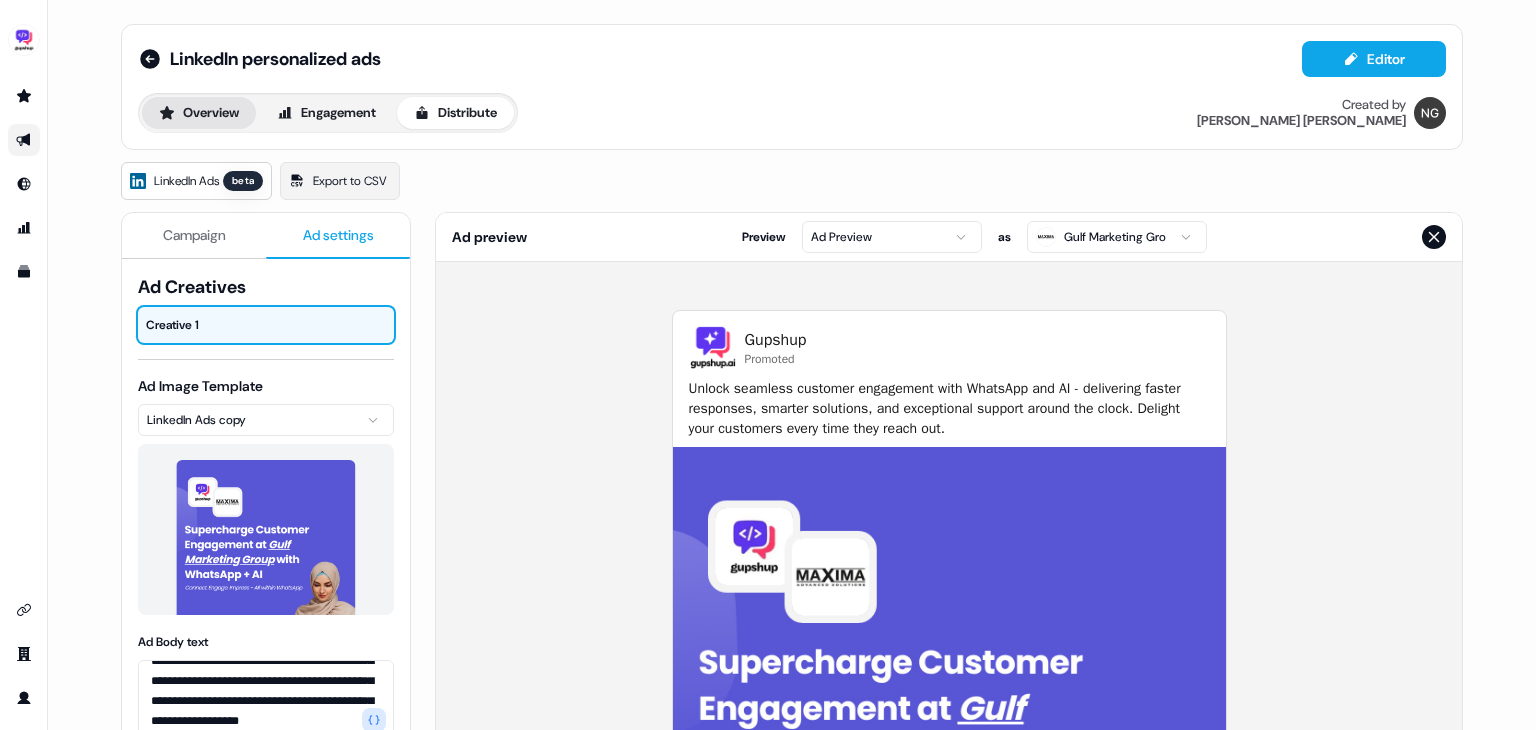 click on "Overview" at bounding box center [199, 113] 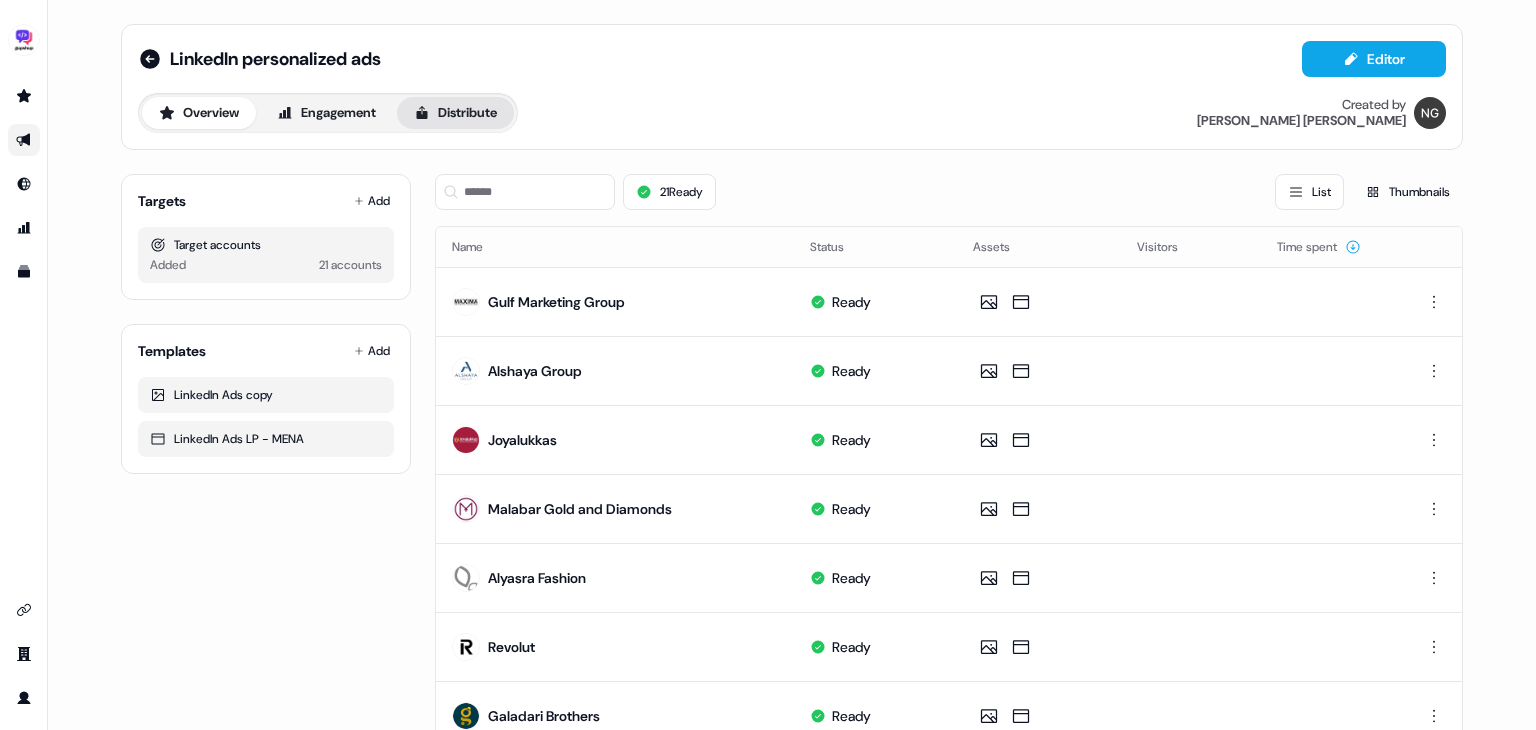 click on "Distribute" at bounding box center [455, 113] 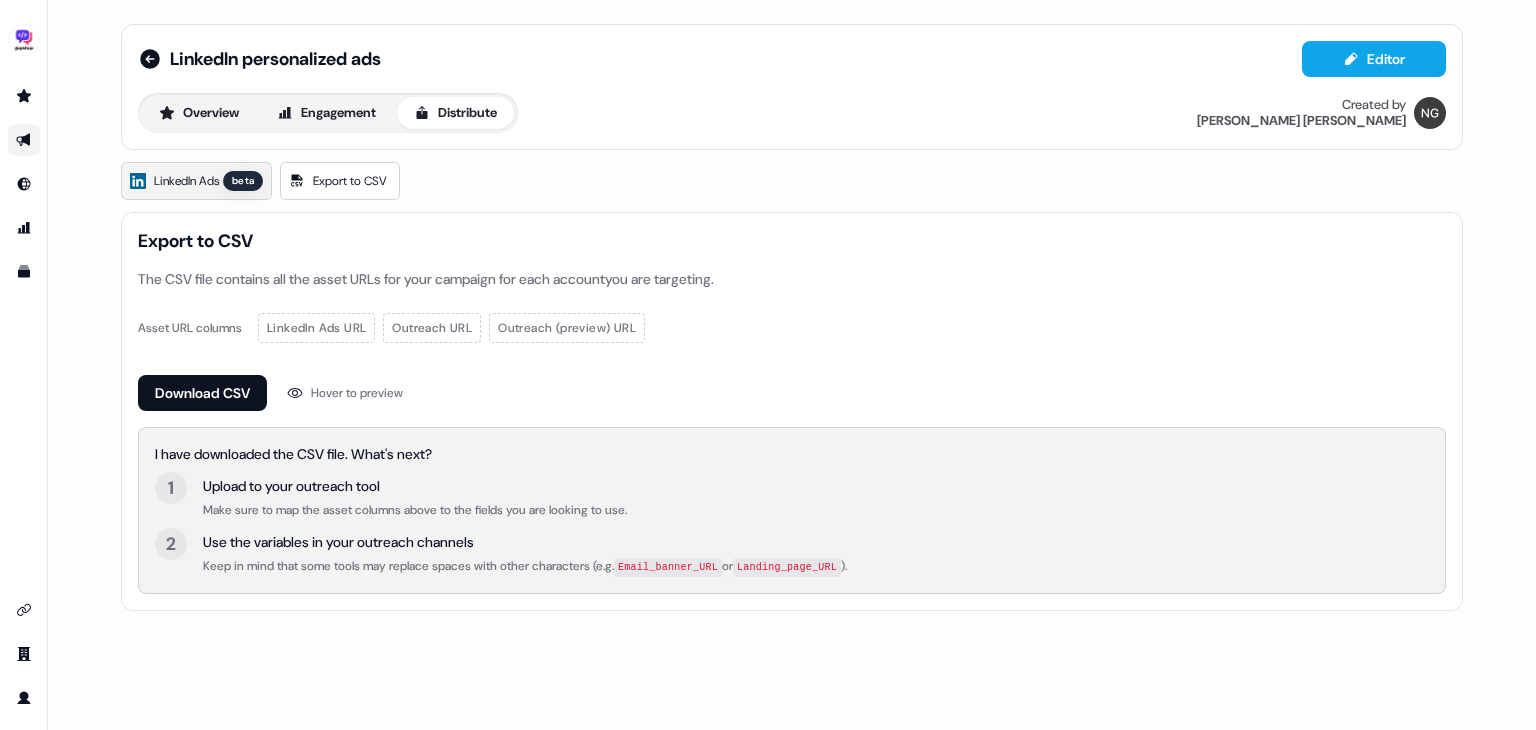 click on "LinkedIn Ads" at bounding box center (186, 181) 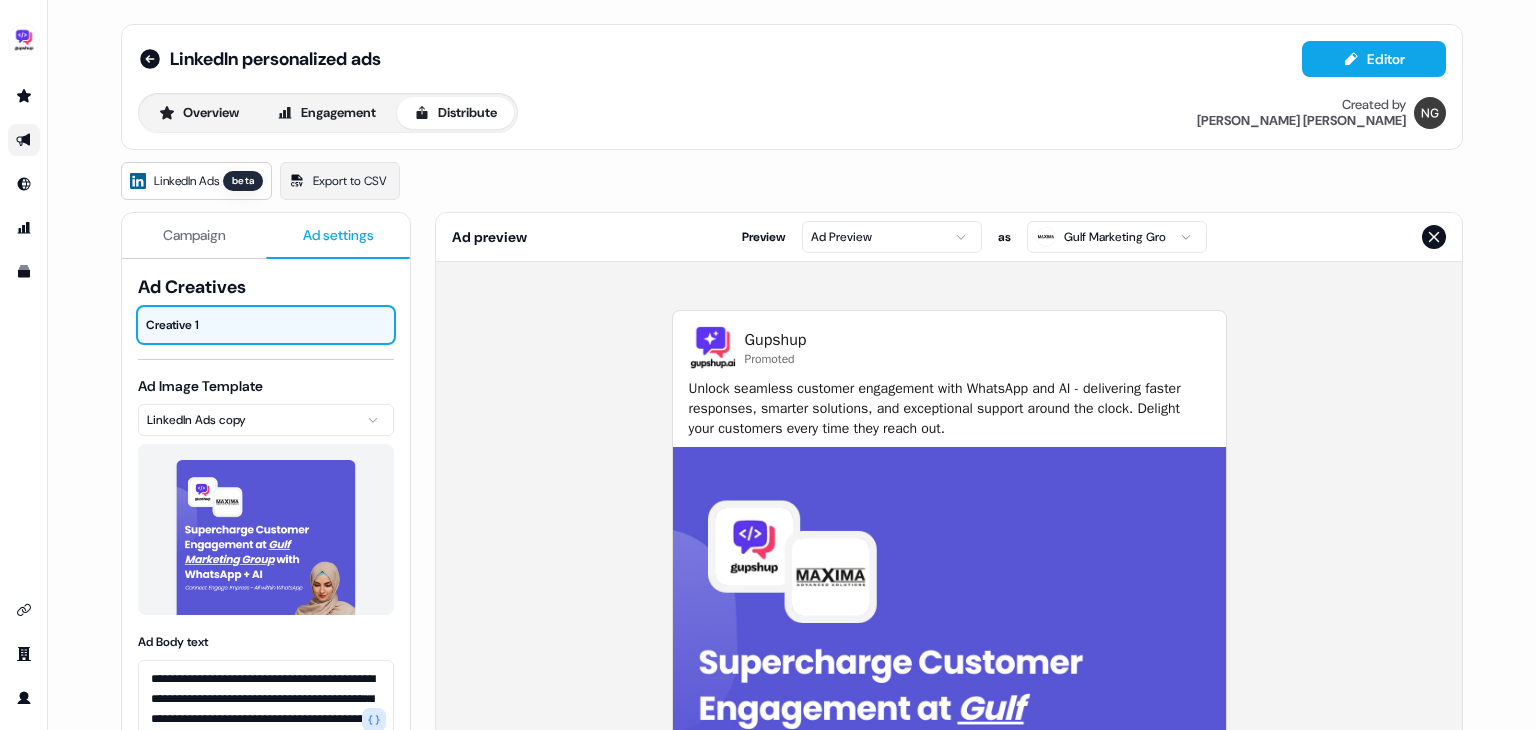 click on "Ad settings" at bounding box center (338, 236) 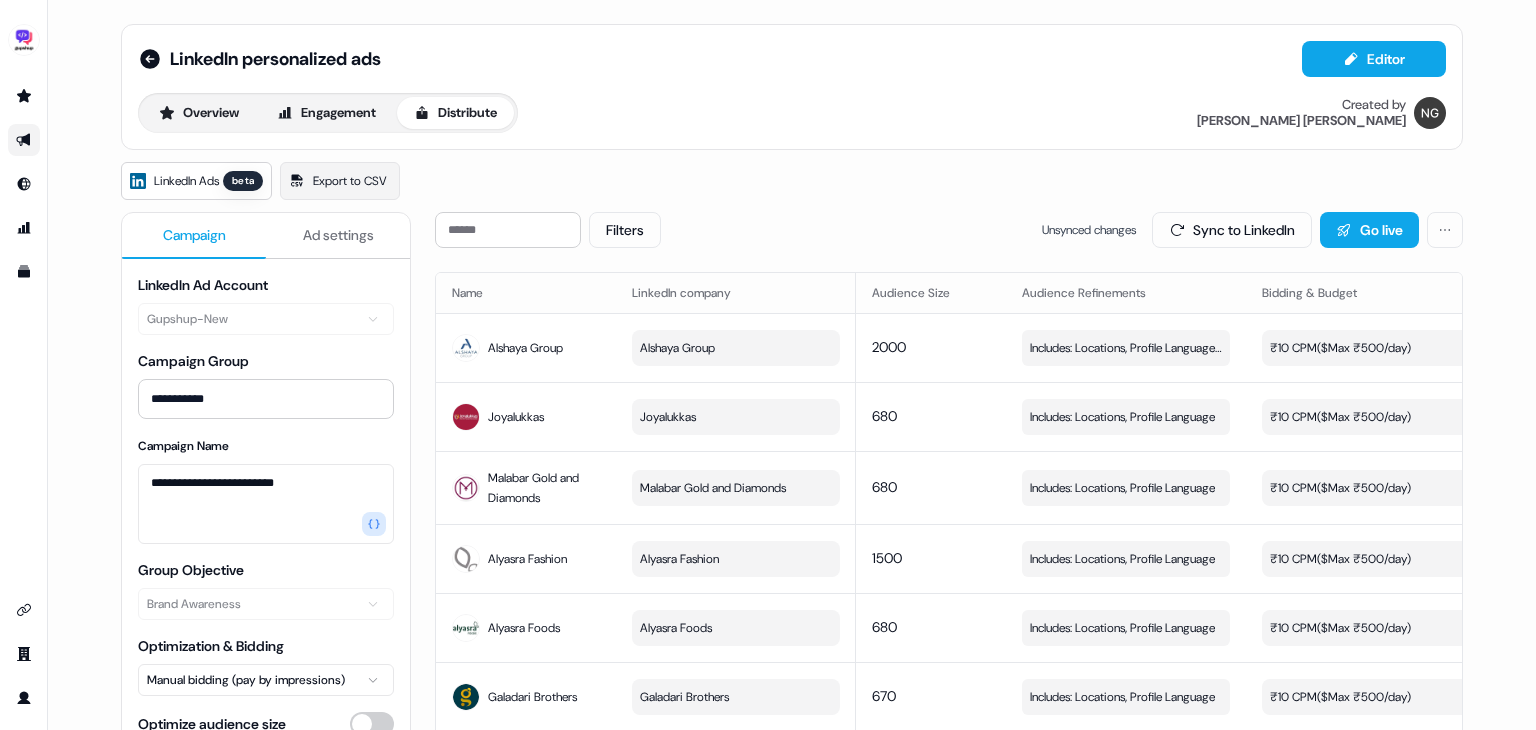 scroll, scrollTop: 0, scrollLeft: 373, axis: horizontal 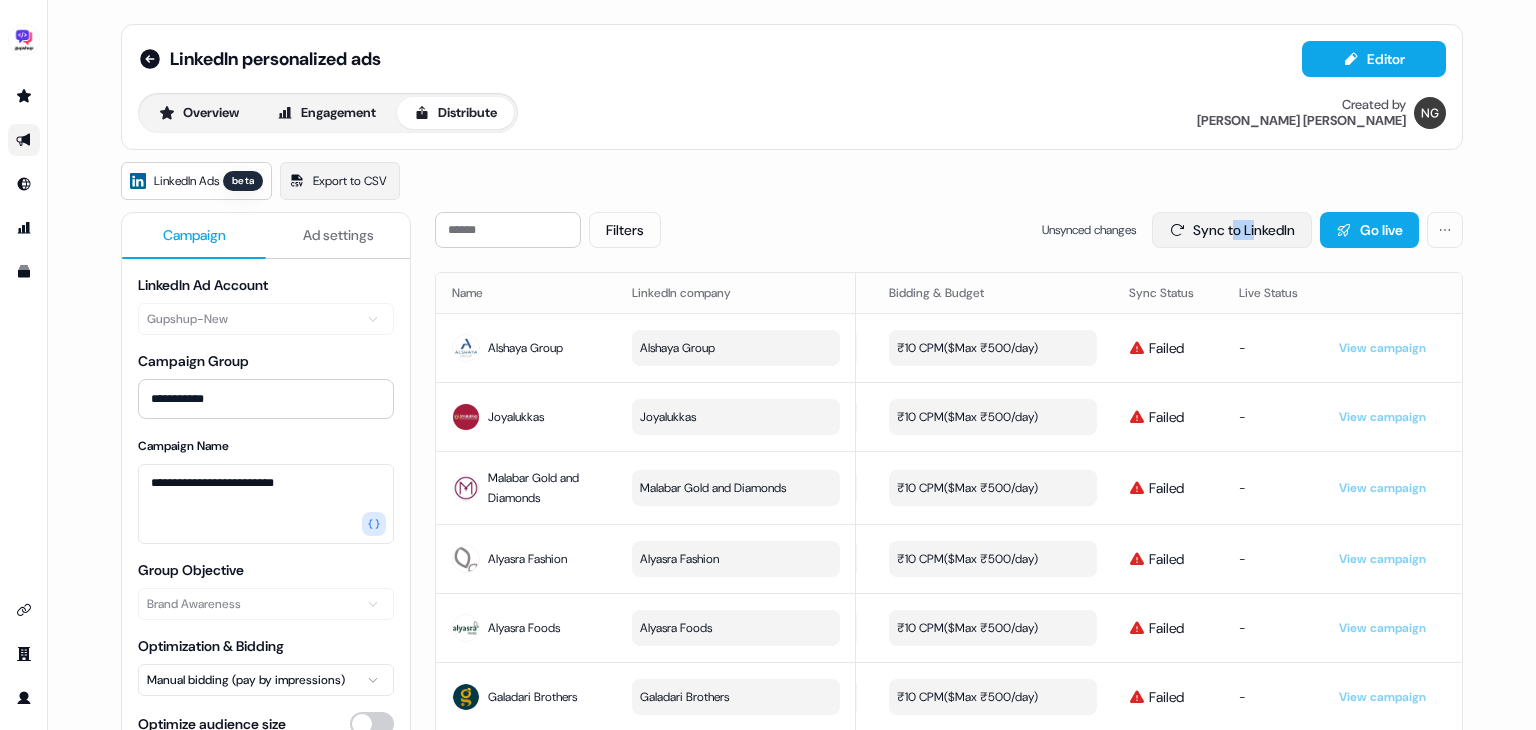 drag, startPoint x: 1224, startPoint y: 249, endPoint x: 1251, endPoint y: 228, distance: 34.20526 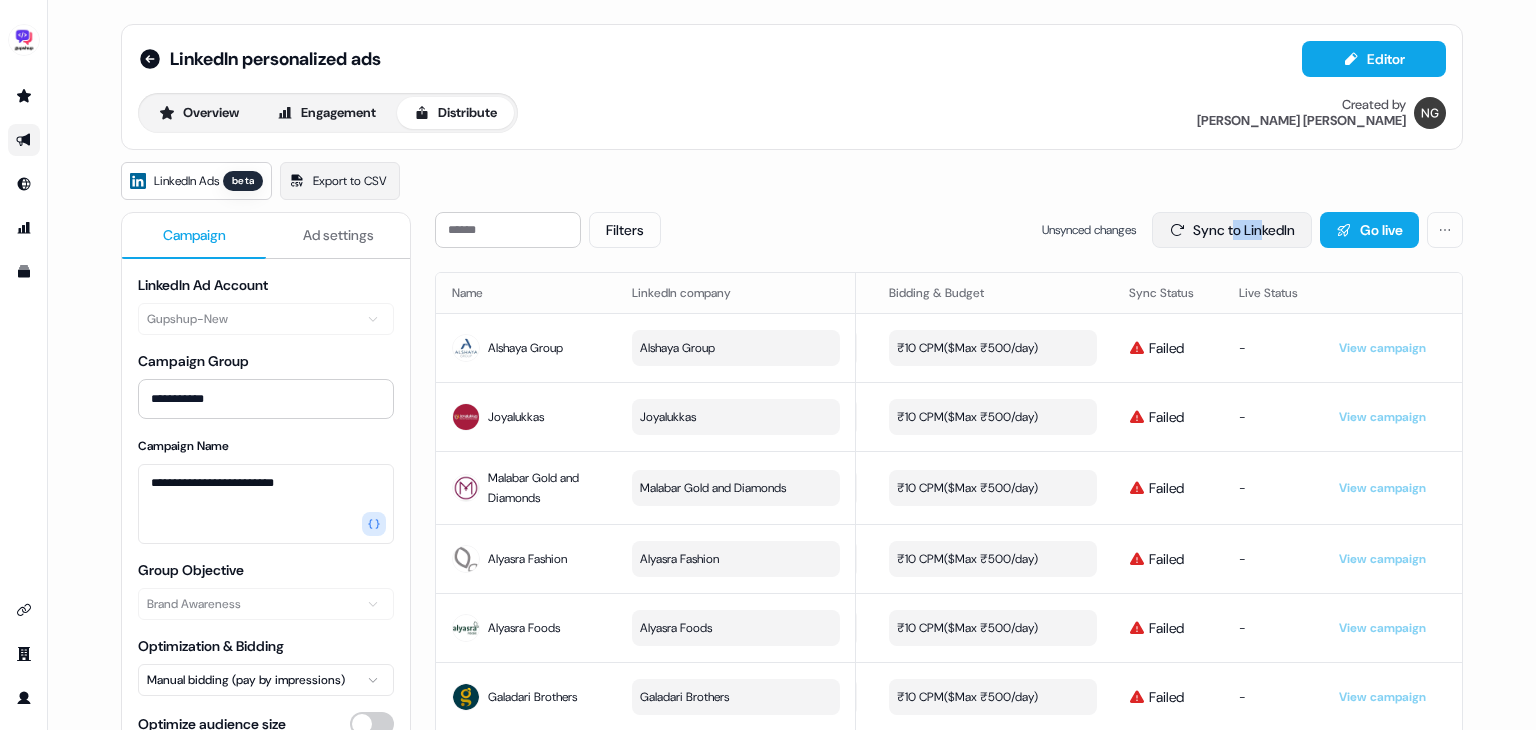 click on "Sync to LinkedIn" at bounding box center [1232, 230] 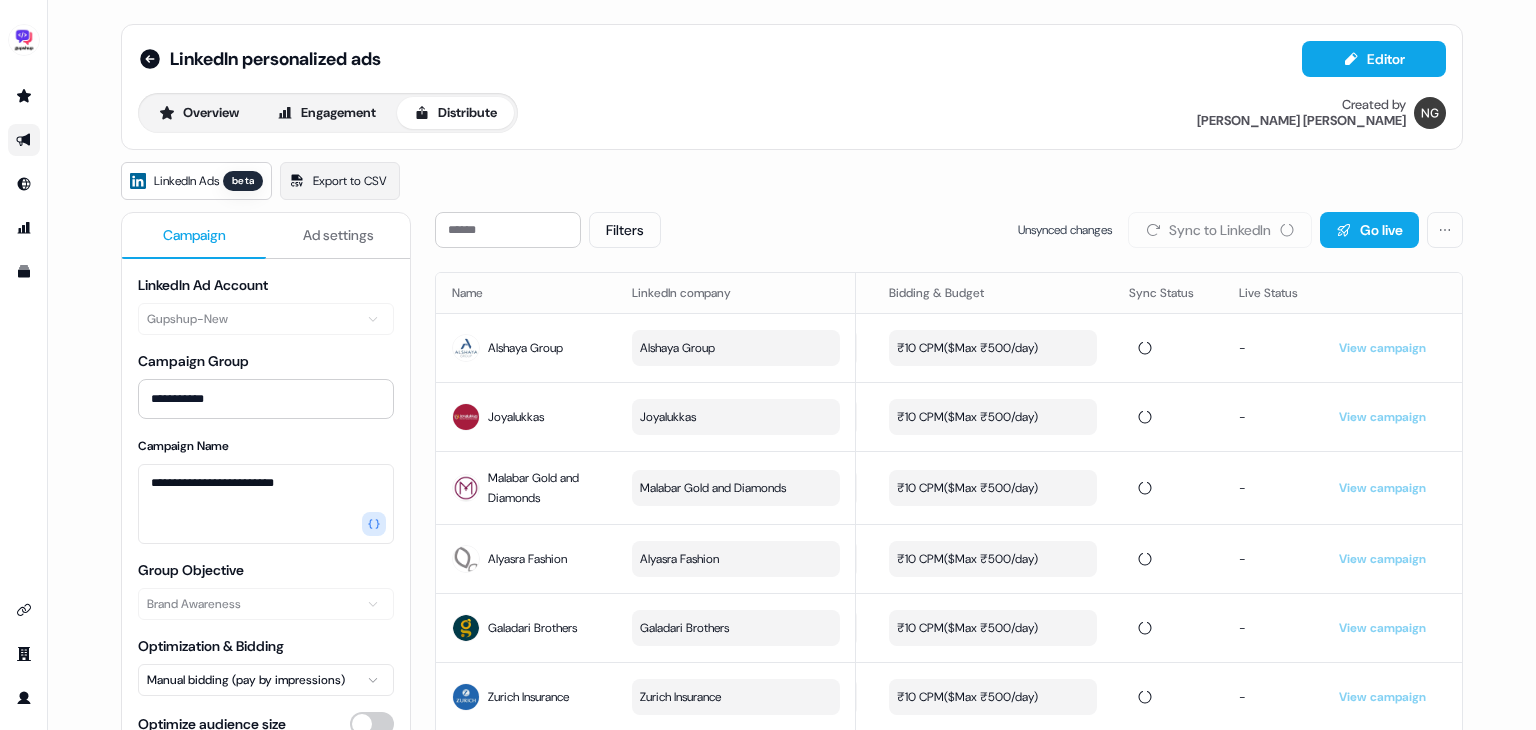 click on "LinkedIn Ads beta Export to CSV" at bounding box center (792, 181) 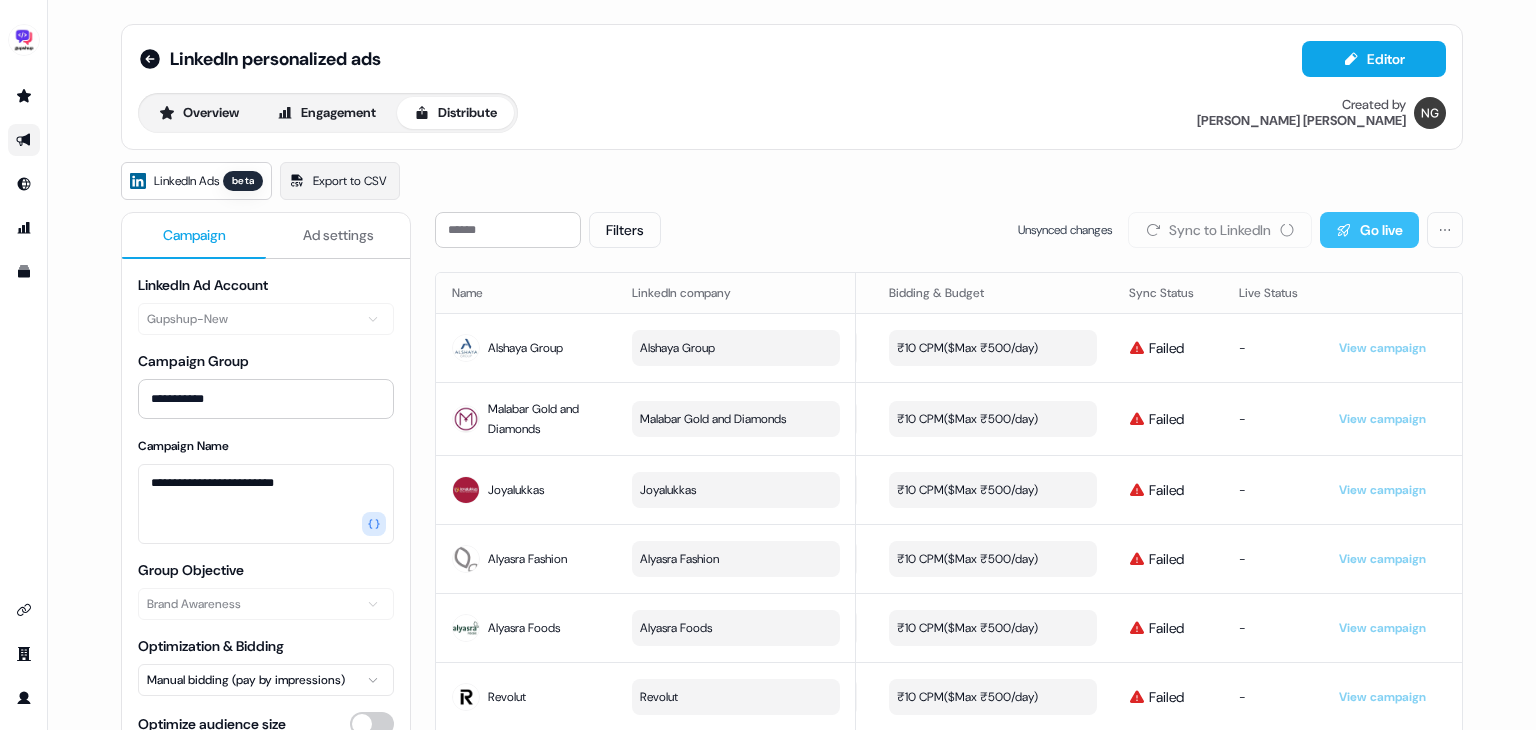 click on "Go live" at bounding box center (1369, 230) 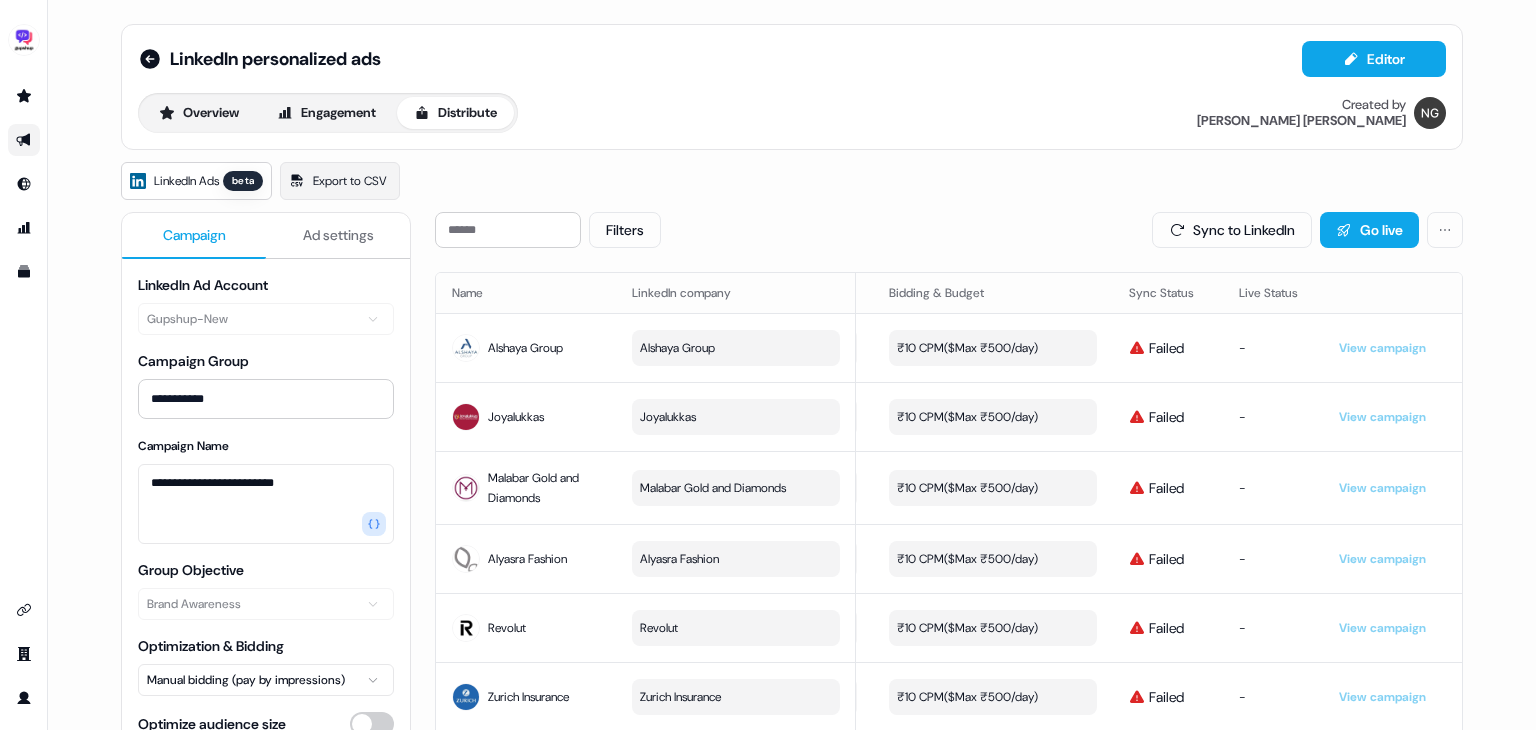 click on "**********" at bounding box center [792, 972] 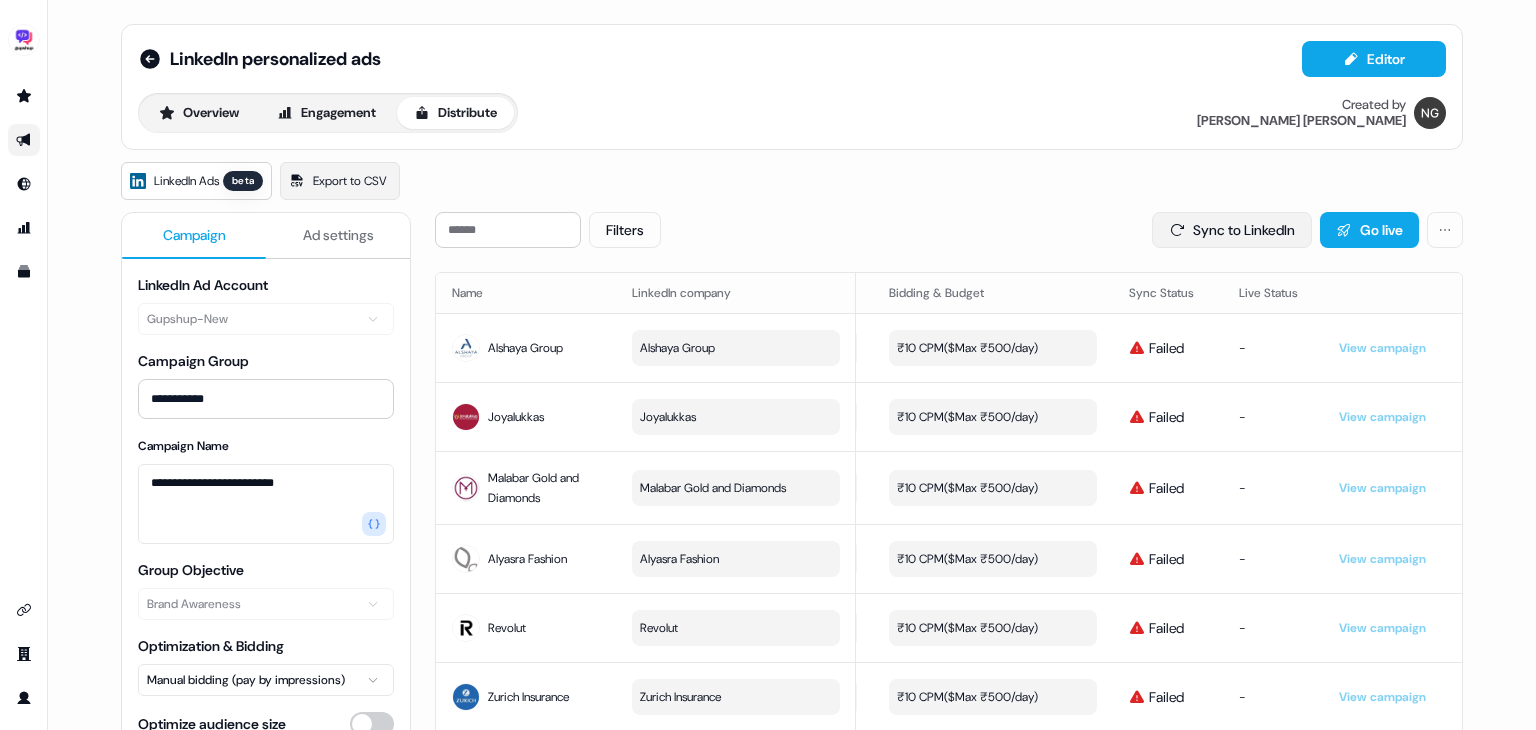 click on "Sync to LinkedIn" at bounding box center [1232, 230] 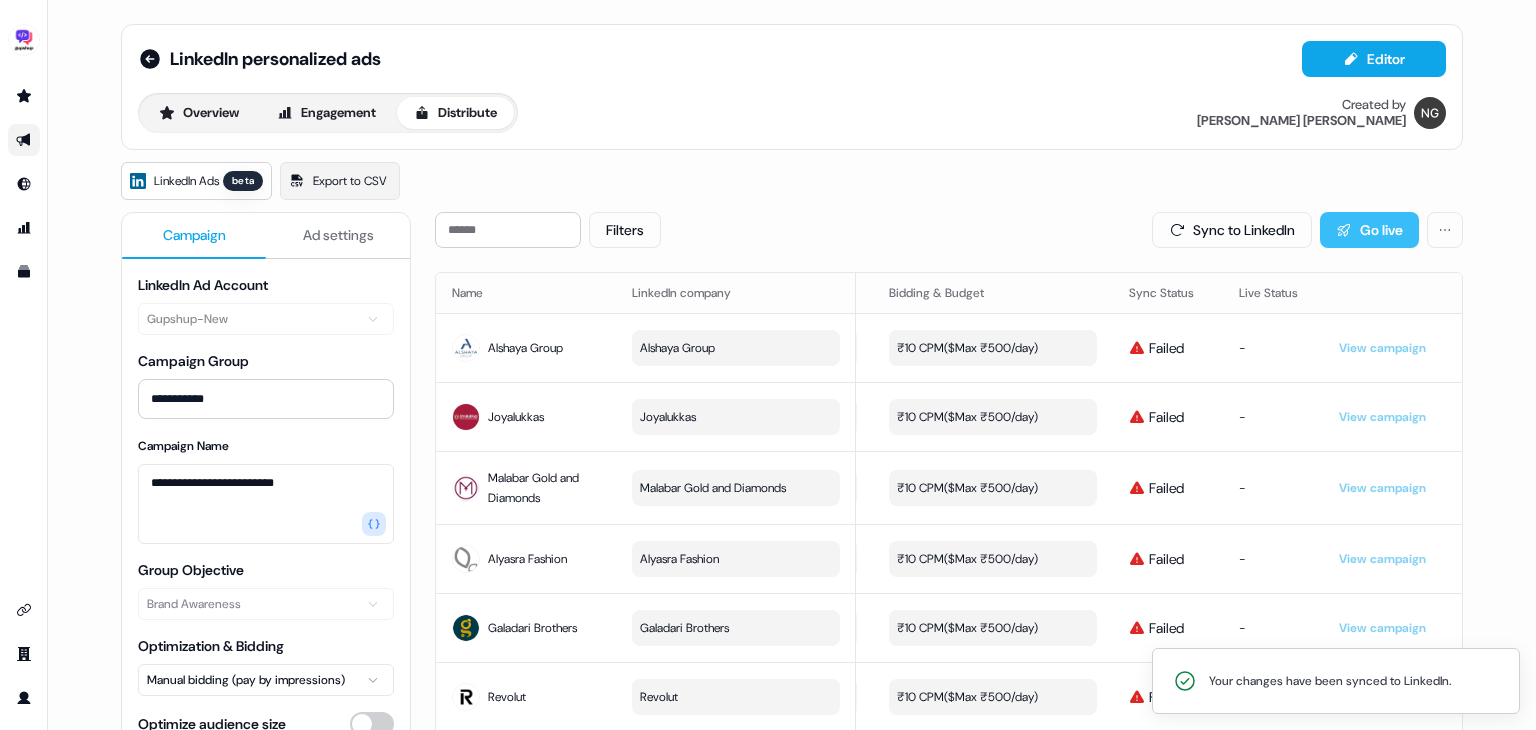 click on "Go live" at bounding box center (1369, 230) 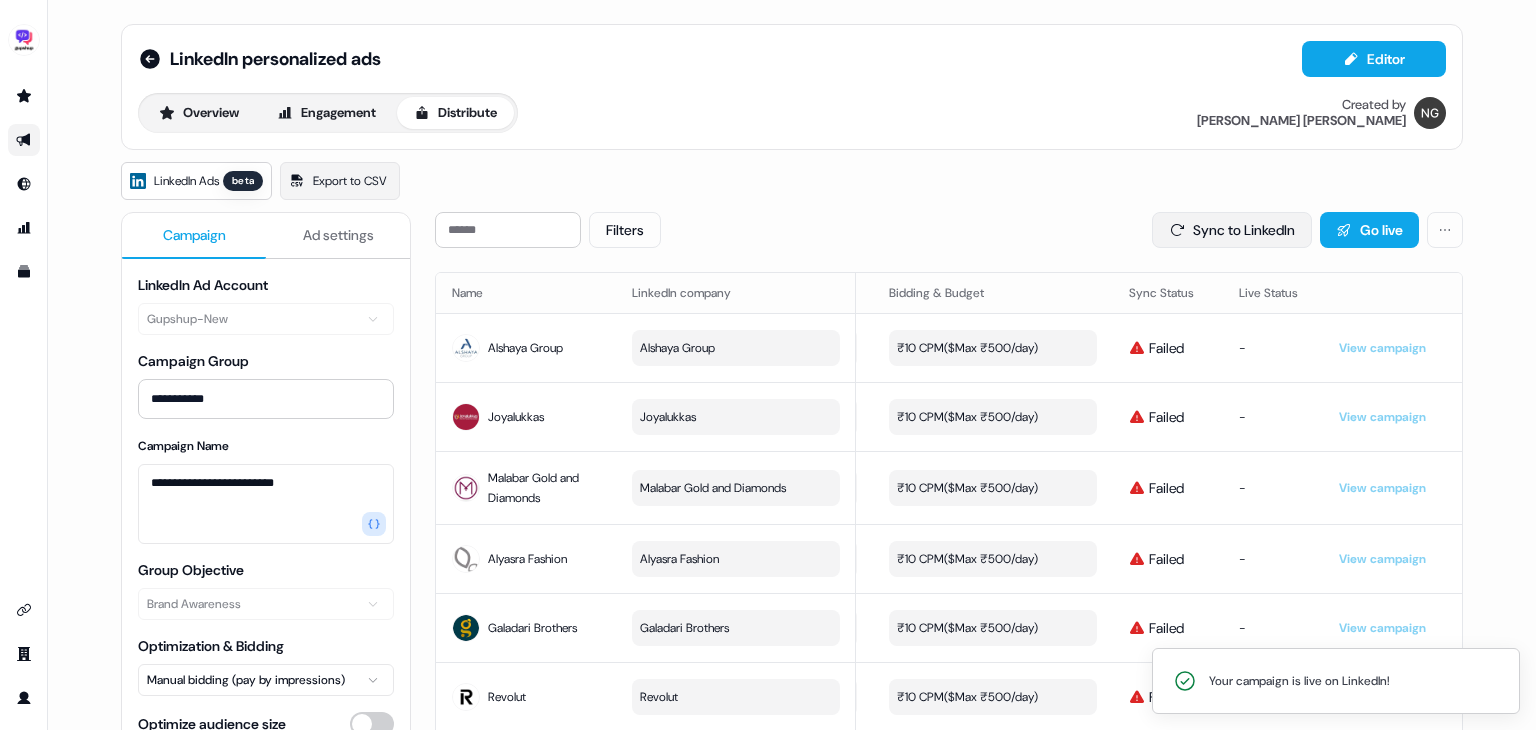 click on "Sync to LinkedIn" at bounding box center [1232, 230] 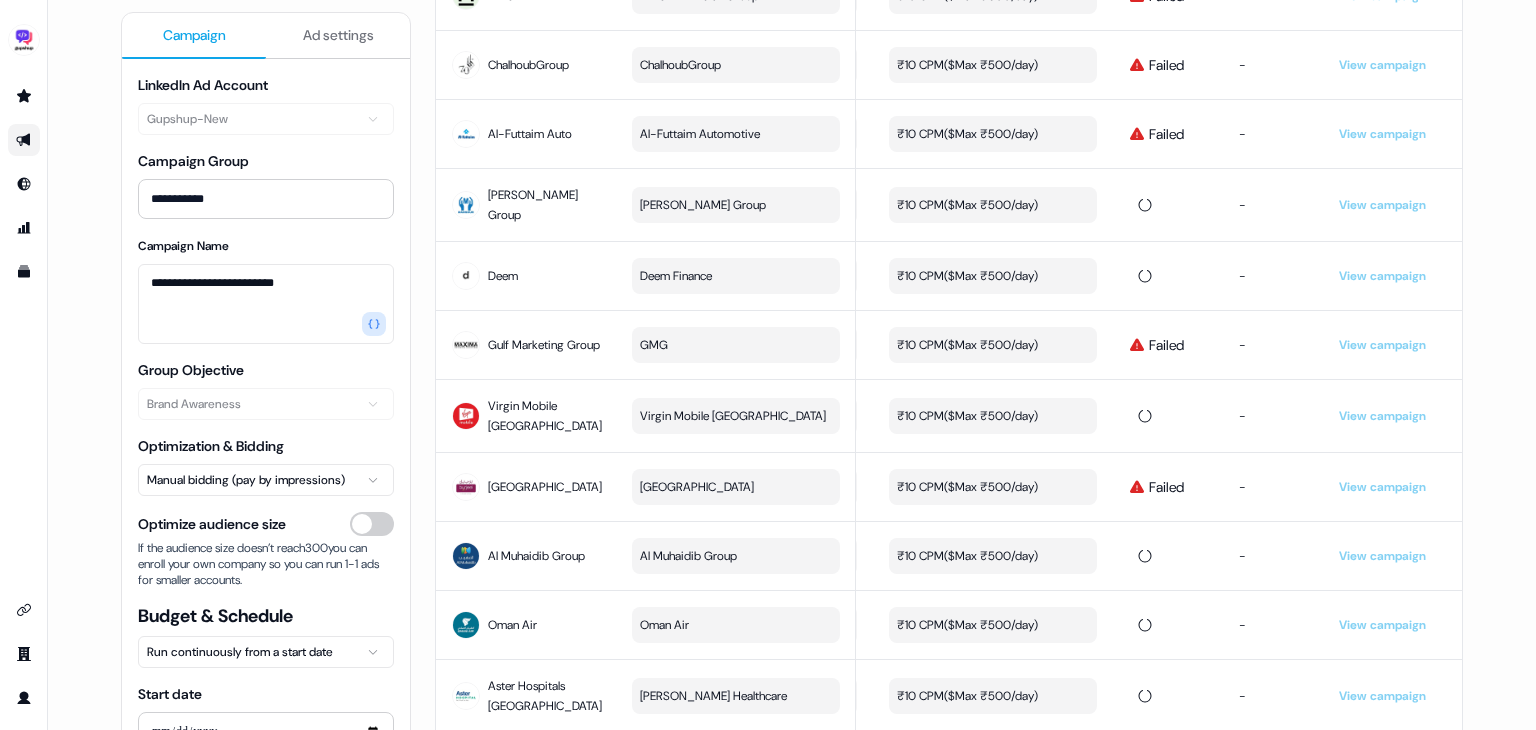 scroll, scrollTop: 1070, scrollLeft: 0, axis: vertical 